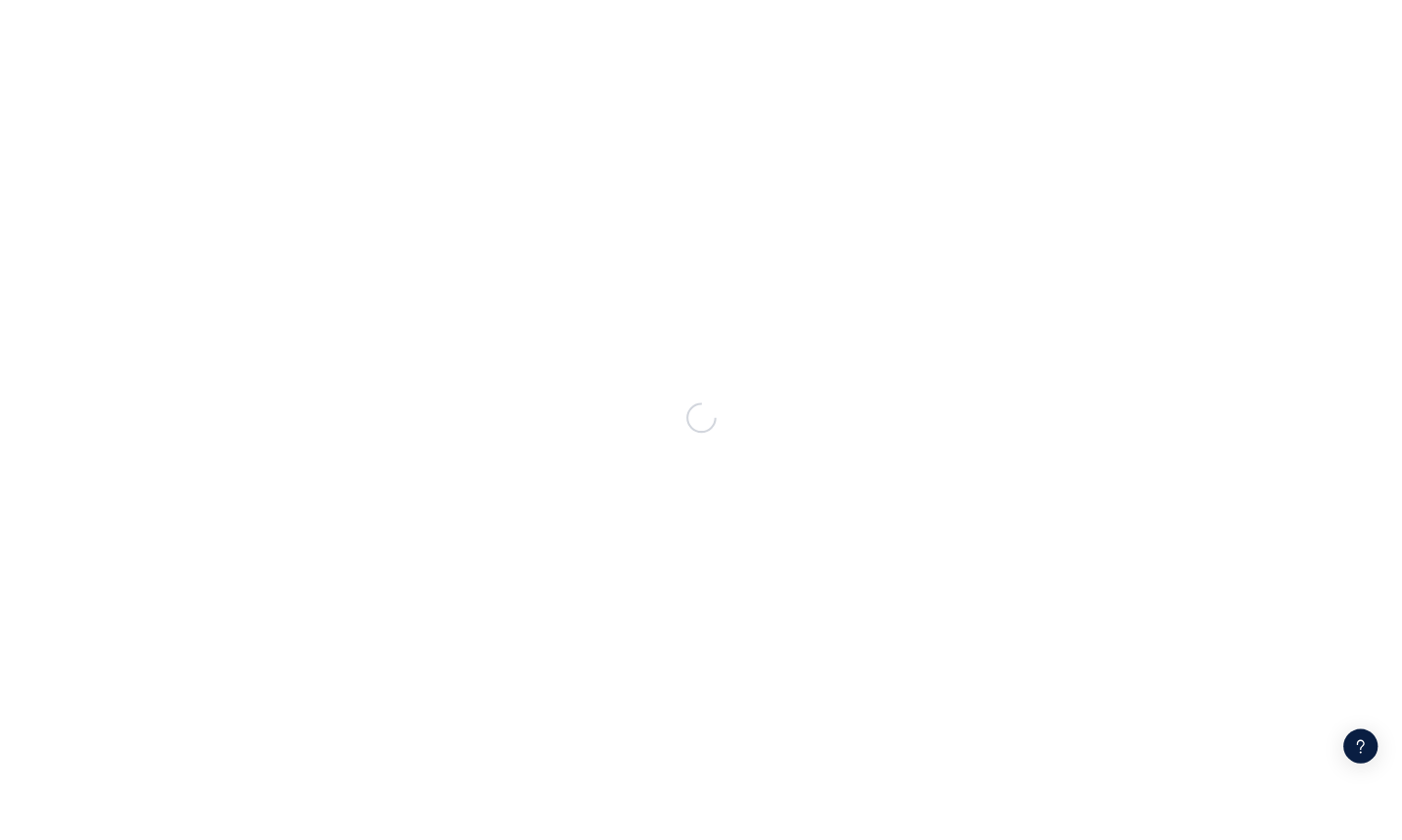 scroll, scrollTop: 0, scrollLeft: 0, axis: both 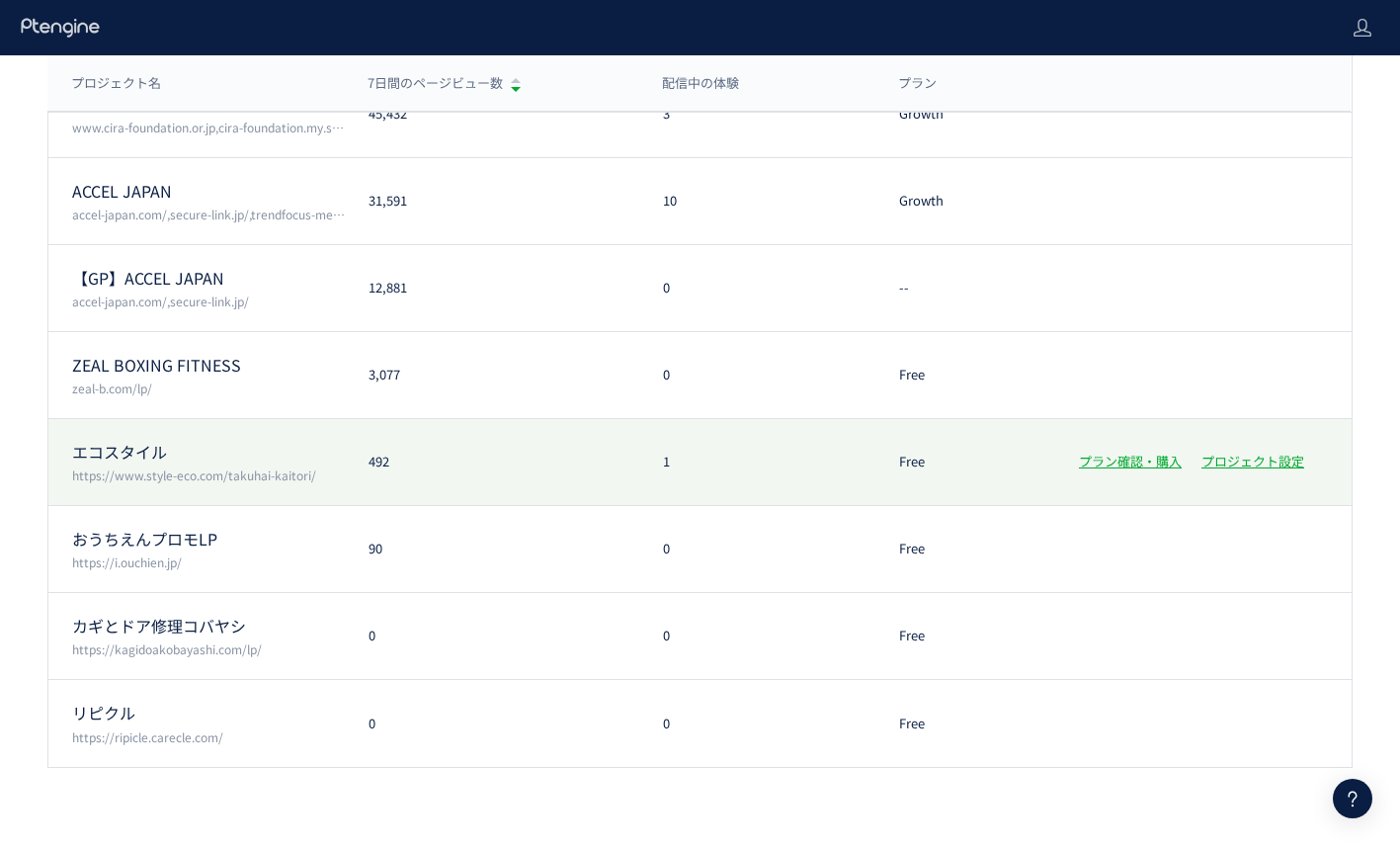 click on "エコスタイル  https://www.style-eco.com/takuhai-kaitori/ 492 1 Free プラン確認・購入 プロジェクト設定" 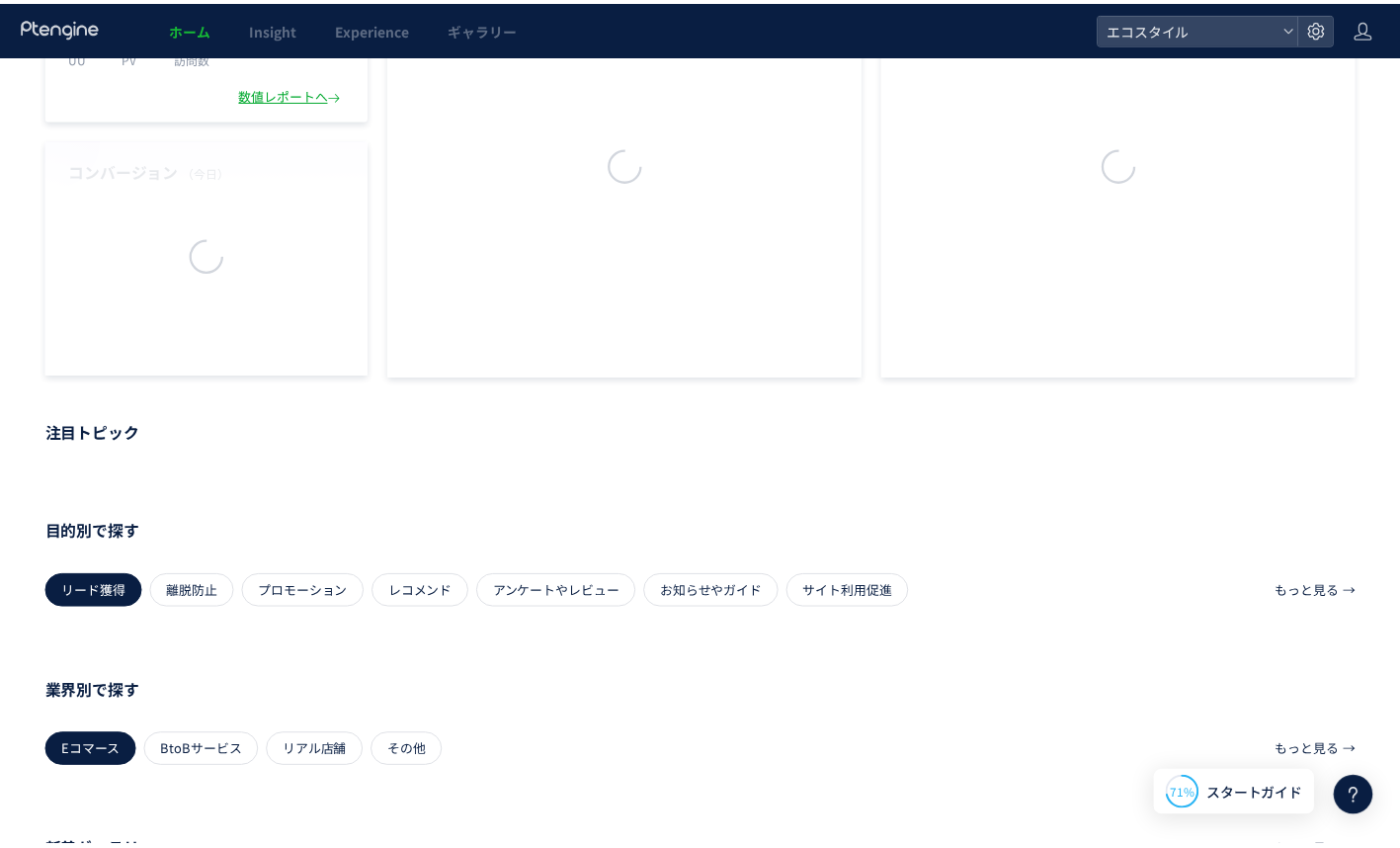 scroll, scrollTop: 0, scrollLeft: 0, axis: both 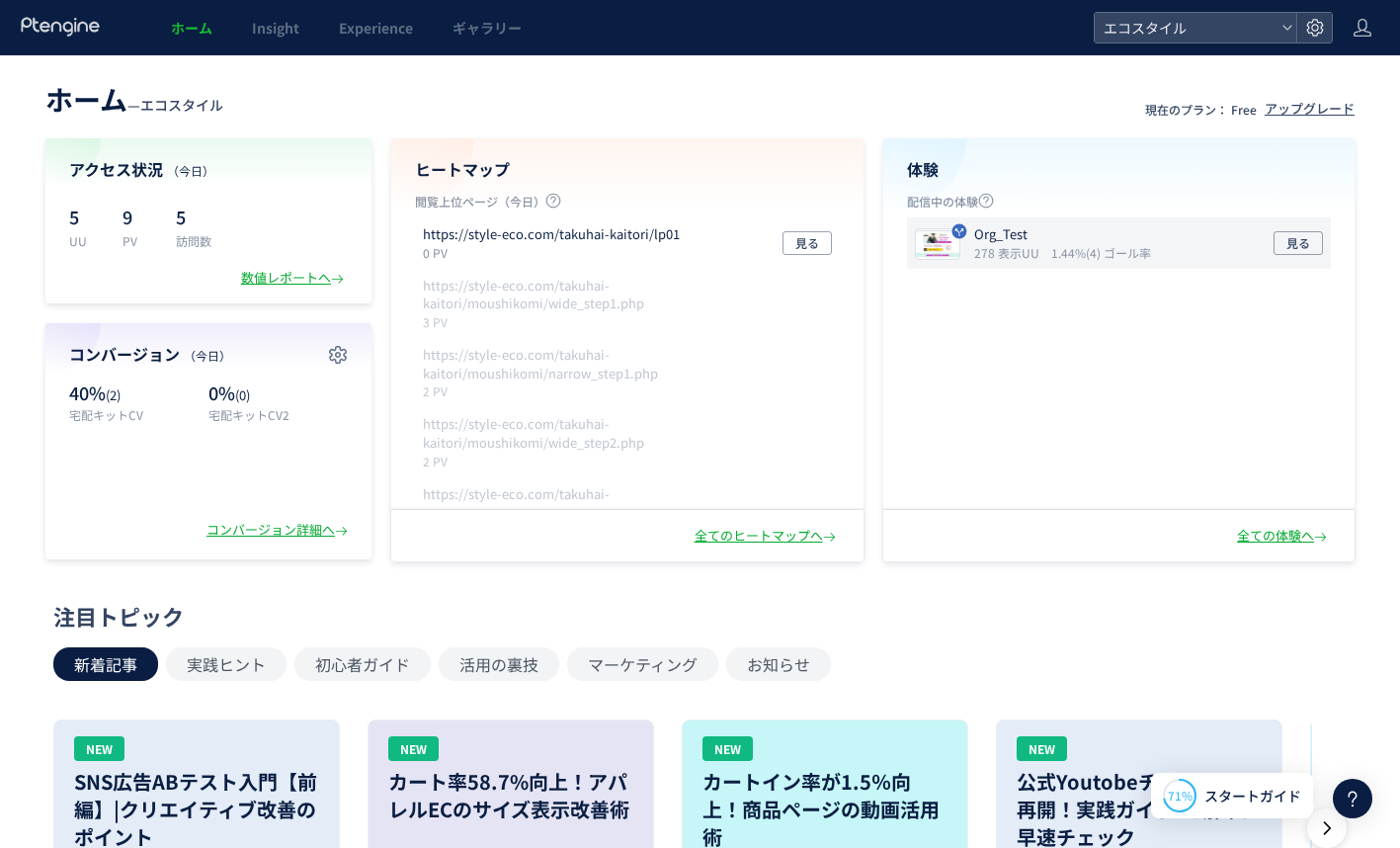 click on "Org_Test" at bounding box center [1058, 234] 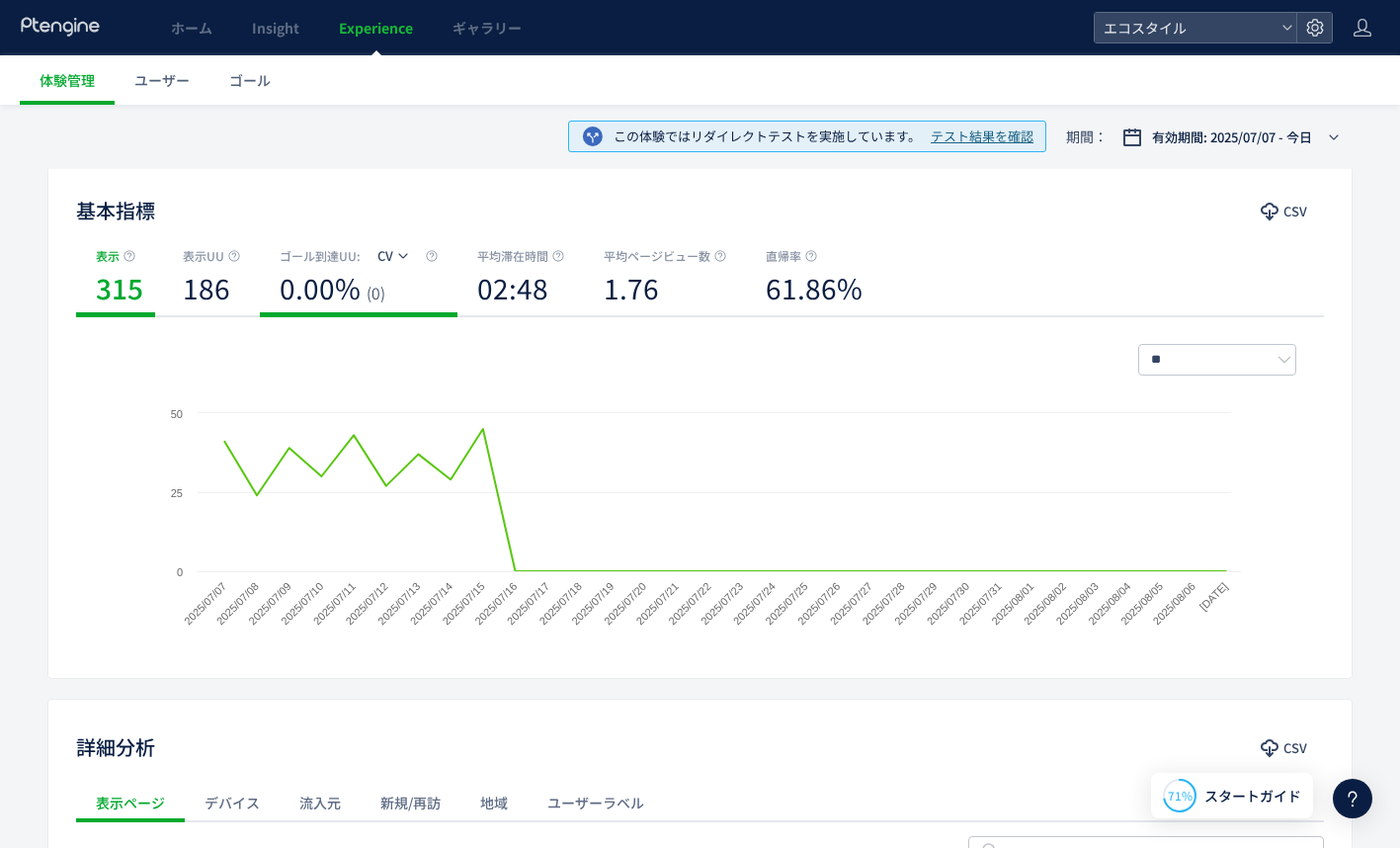 scroll, scrollTop: 0, scrollLeft: 0, axis: both 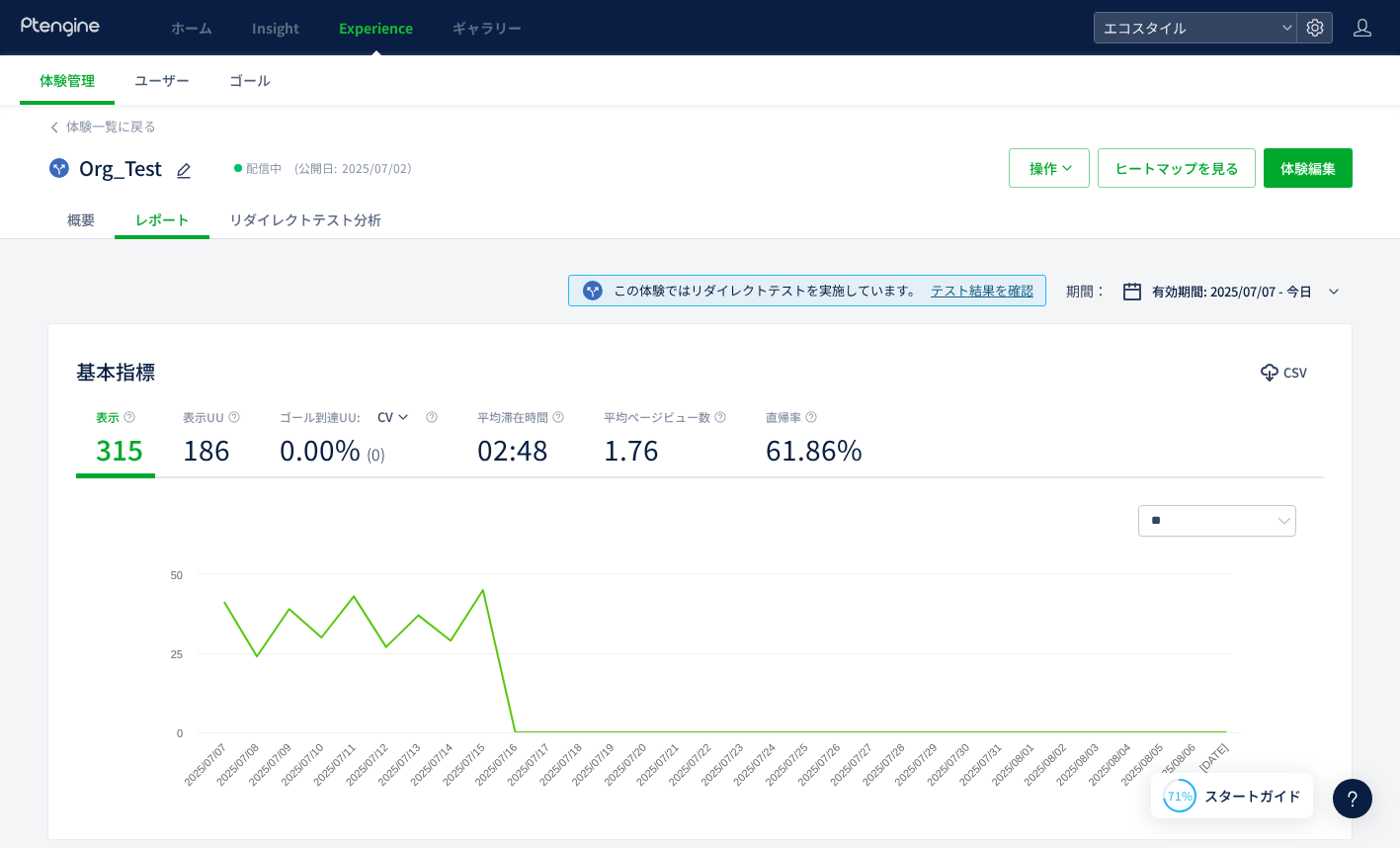 click on "リダイレクトテスト分析" 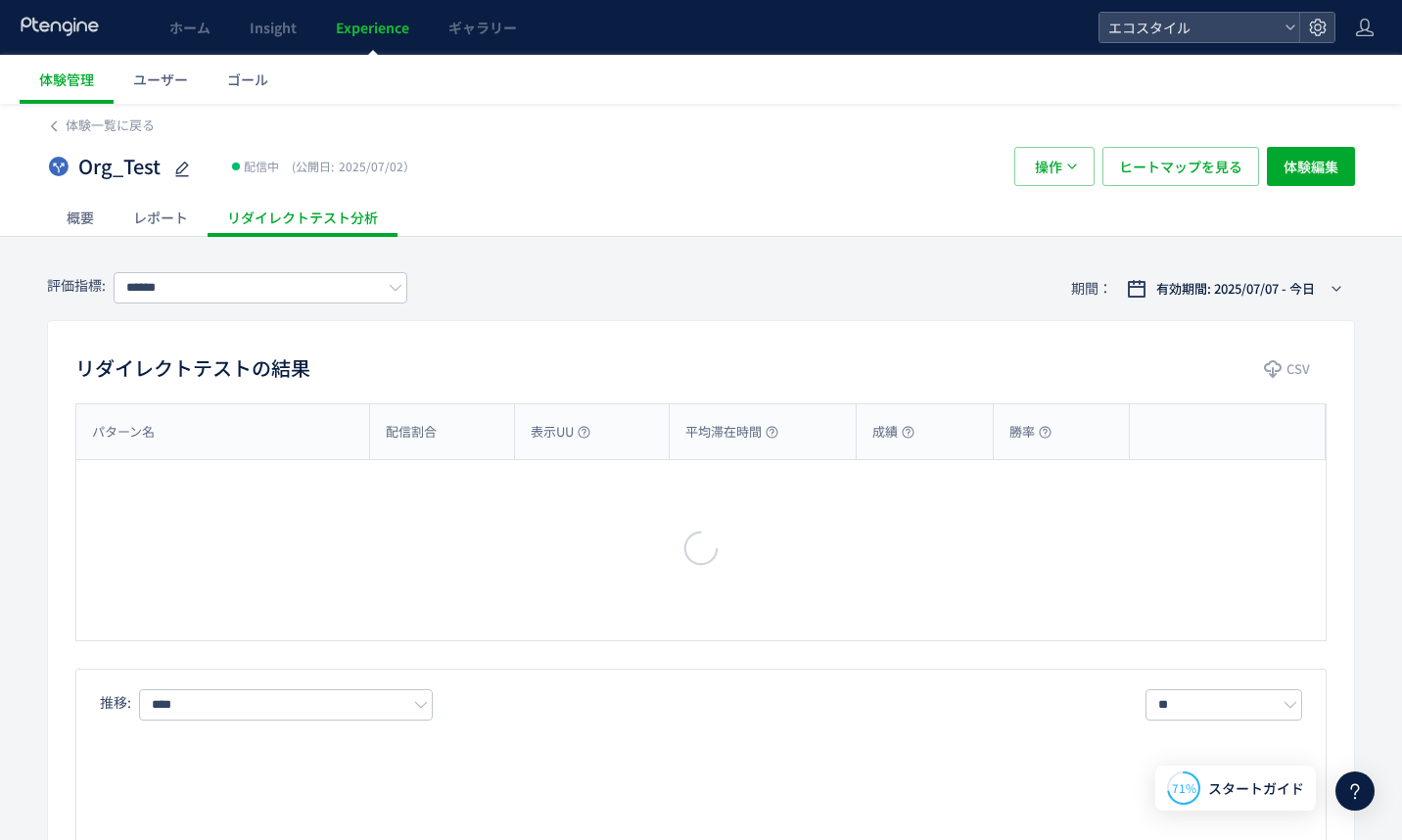 type on "**" 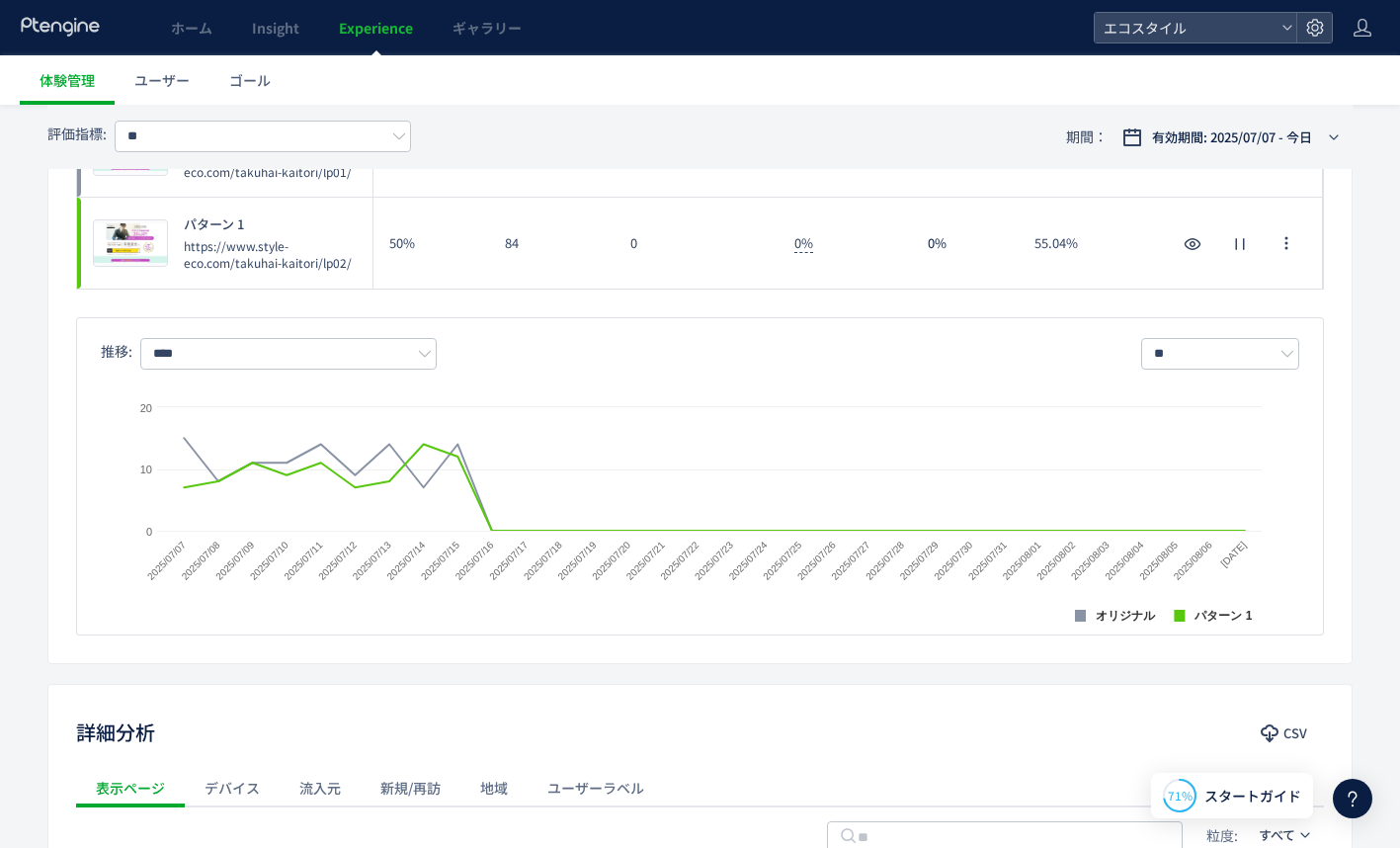 scroll, scrollTop: 931, scrollLeft: 0, axis: vertical 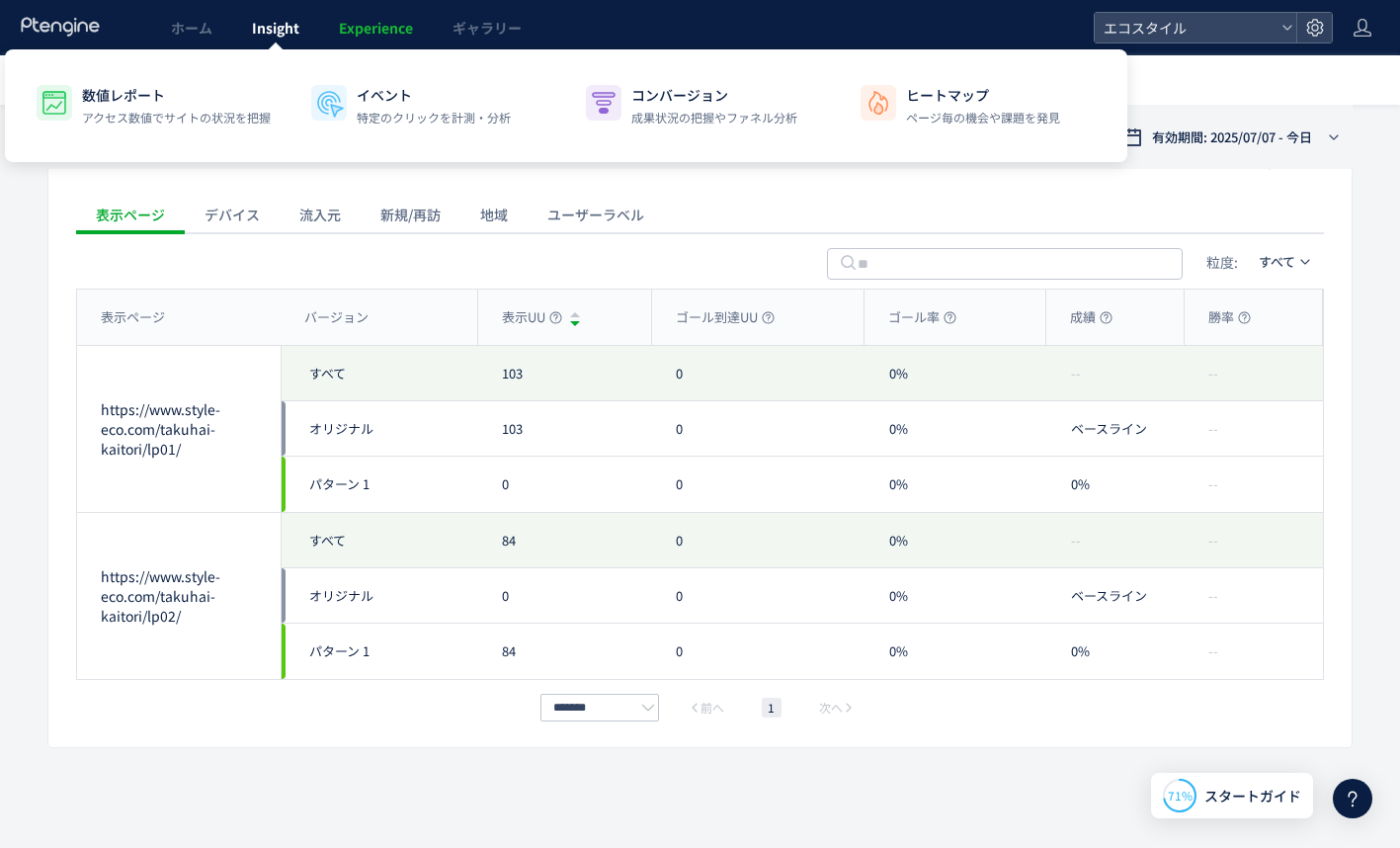 click on "Insight" at bounding box center [276, 28] 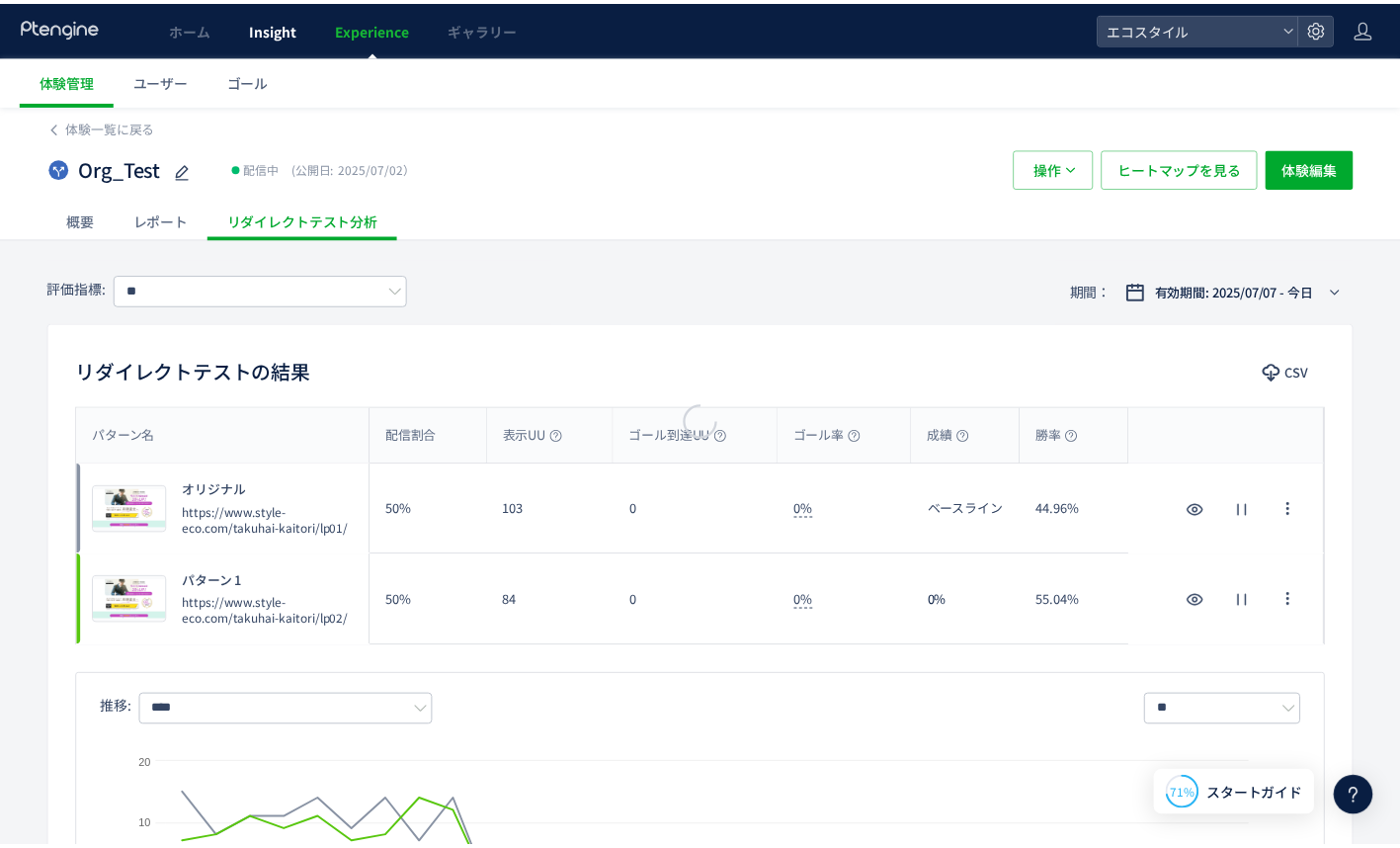 scroll, scrollTop: 0, scrollLeft: 0, axis: both 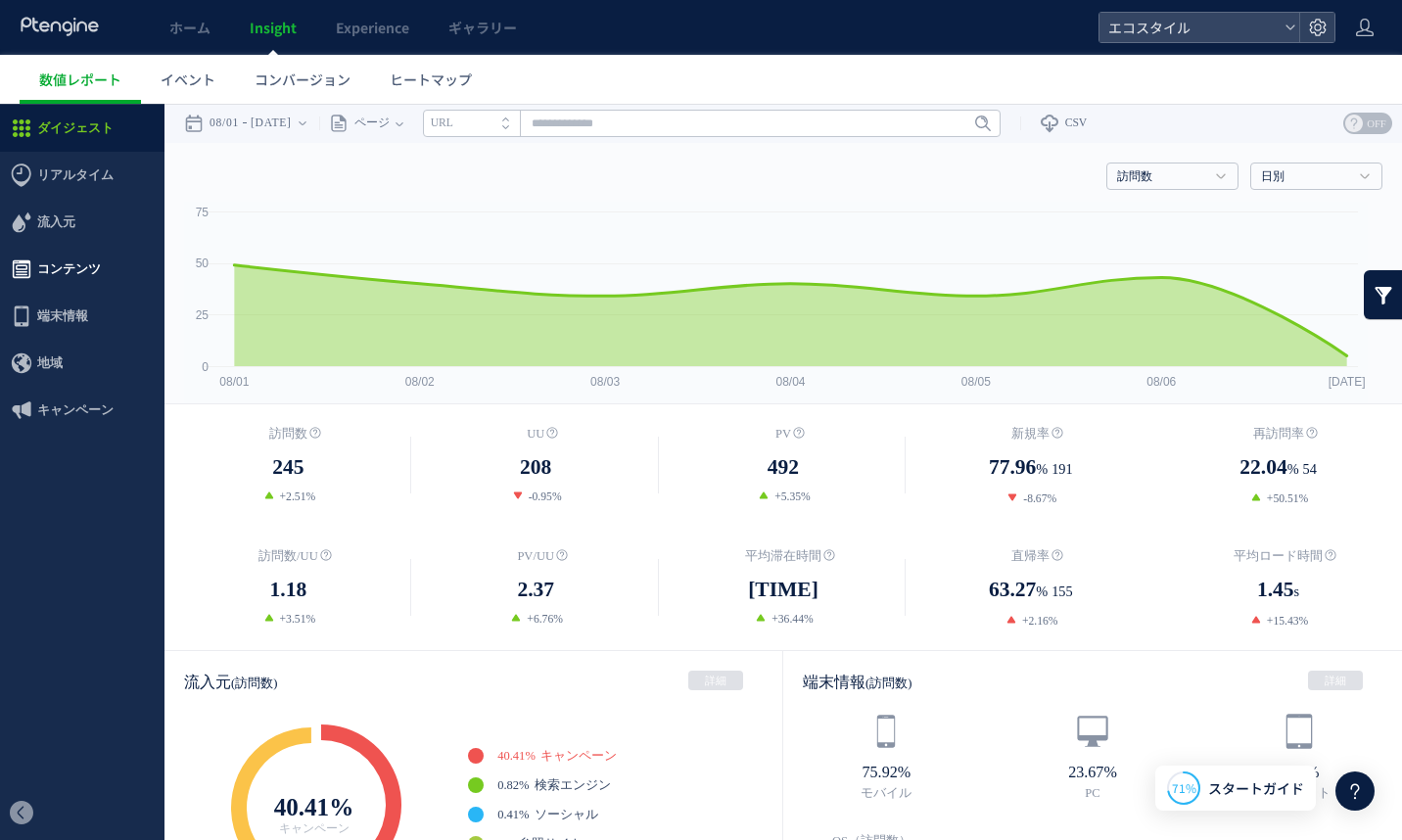 click on "コンテンツ" at bounding box center (69, 269) 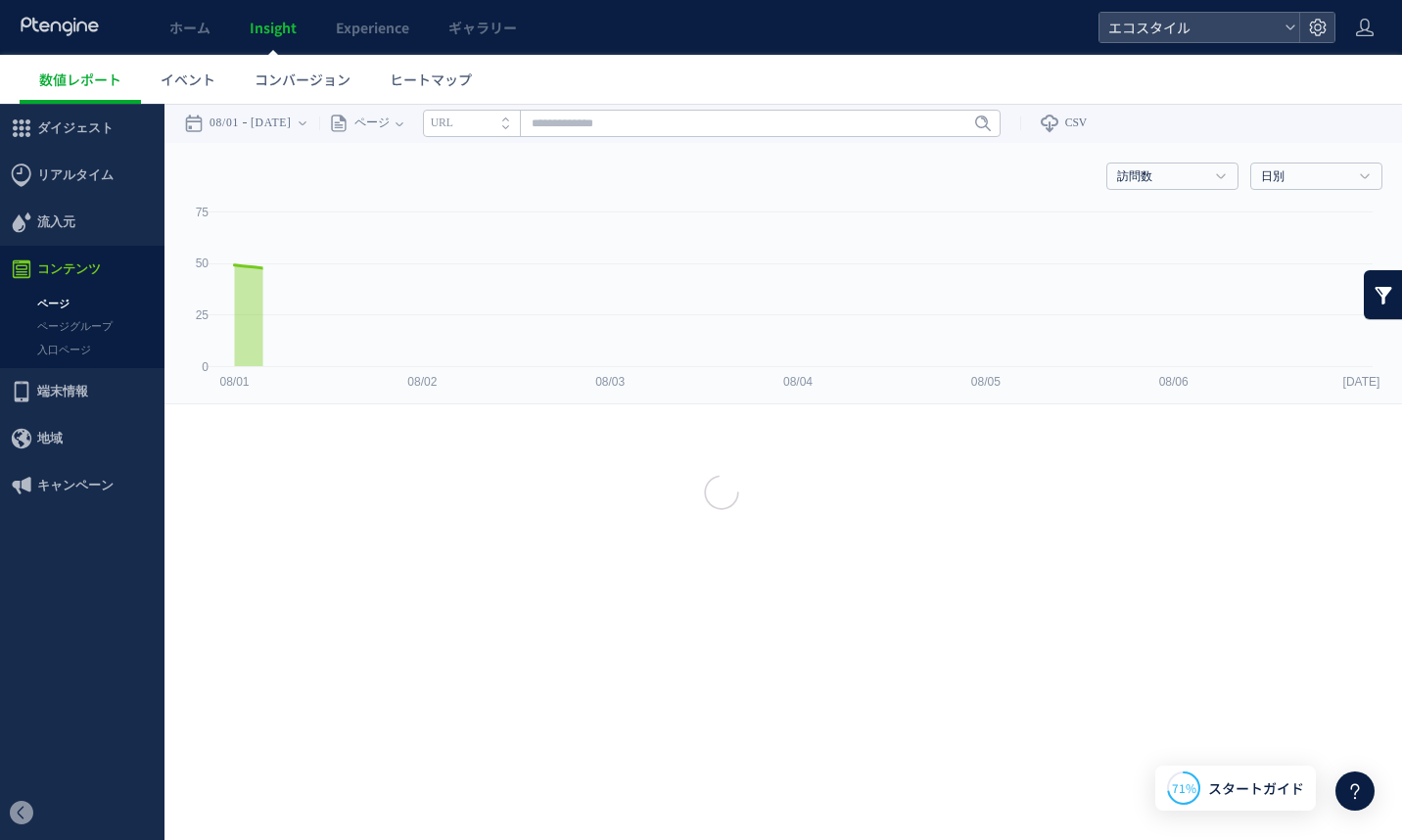 click 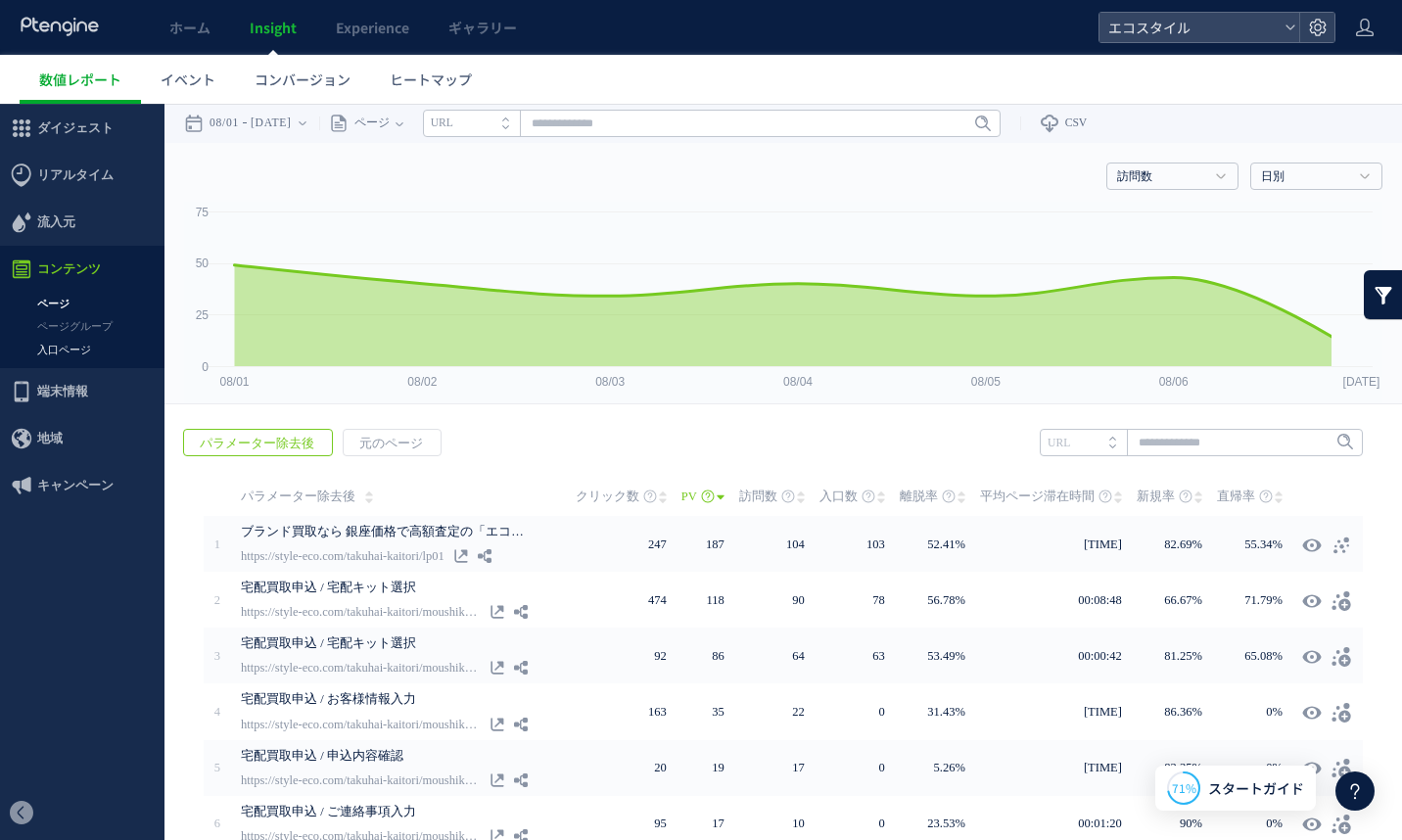 click on "入口ページ" at bounding box center [82, 350] 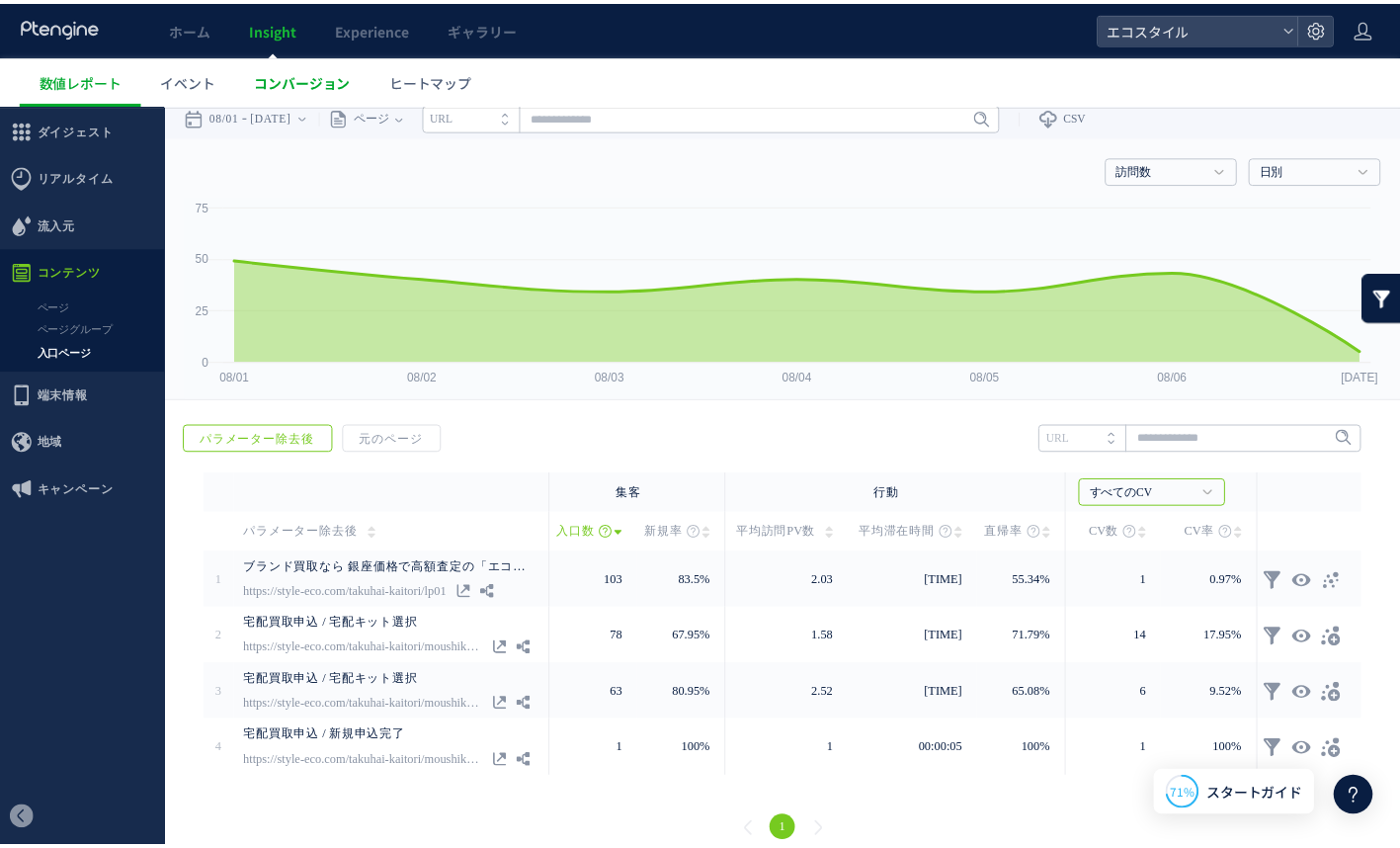 scroll, scrollTop: 0, scrollLeft: 0, axis: both 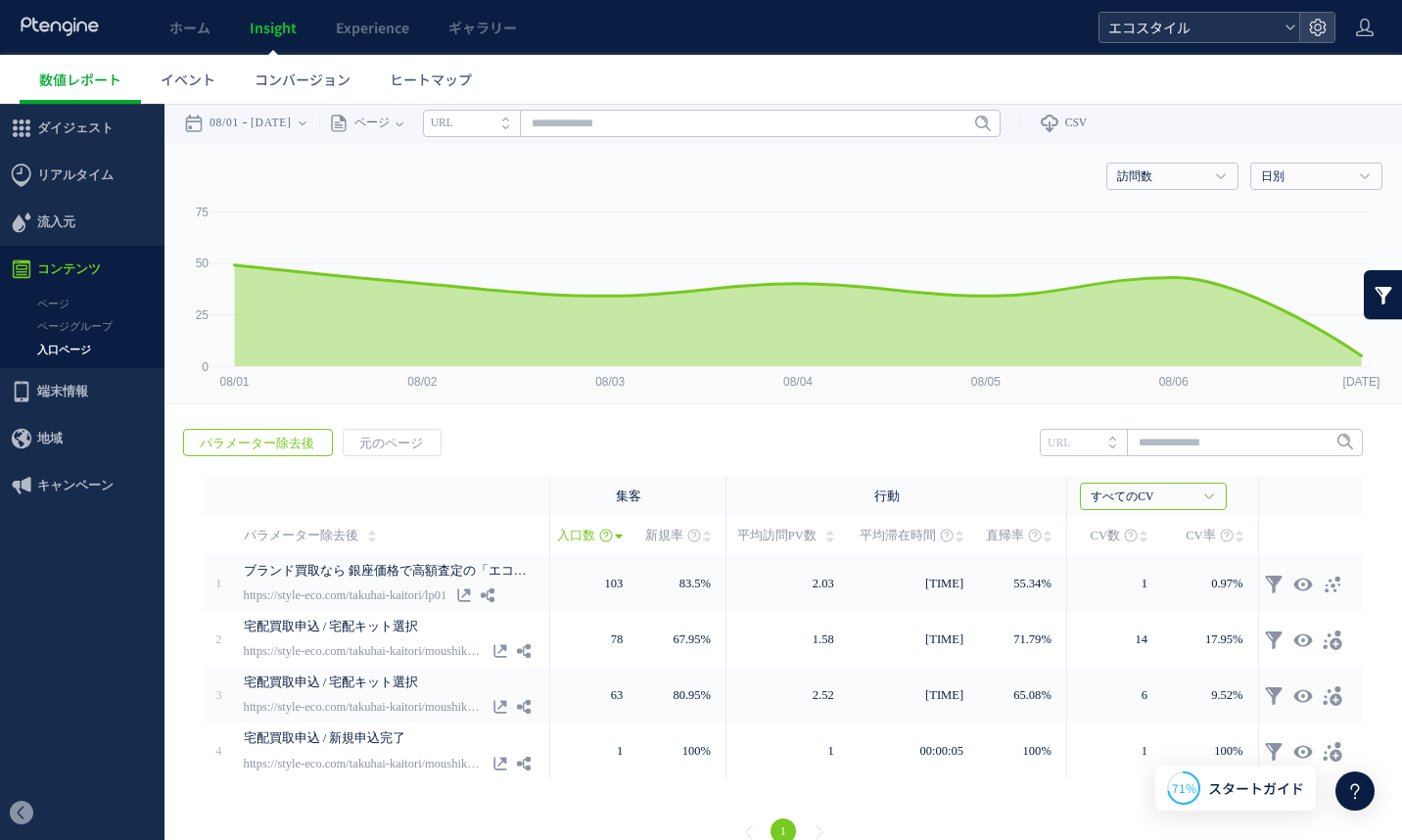 click on "エコスタイル" at bounding box center (1190, 27) 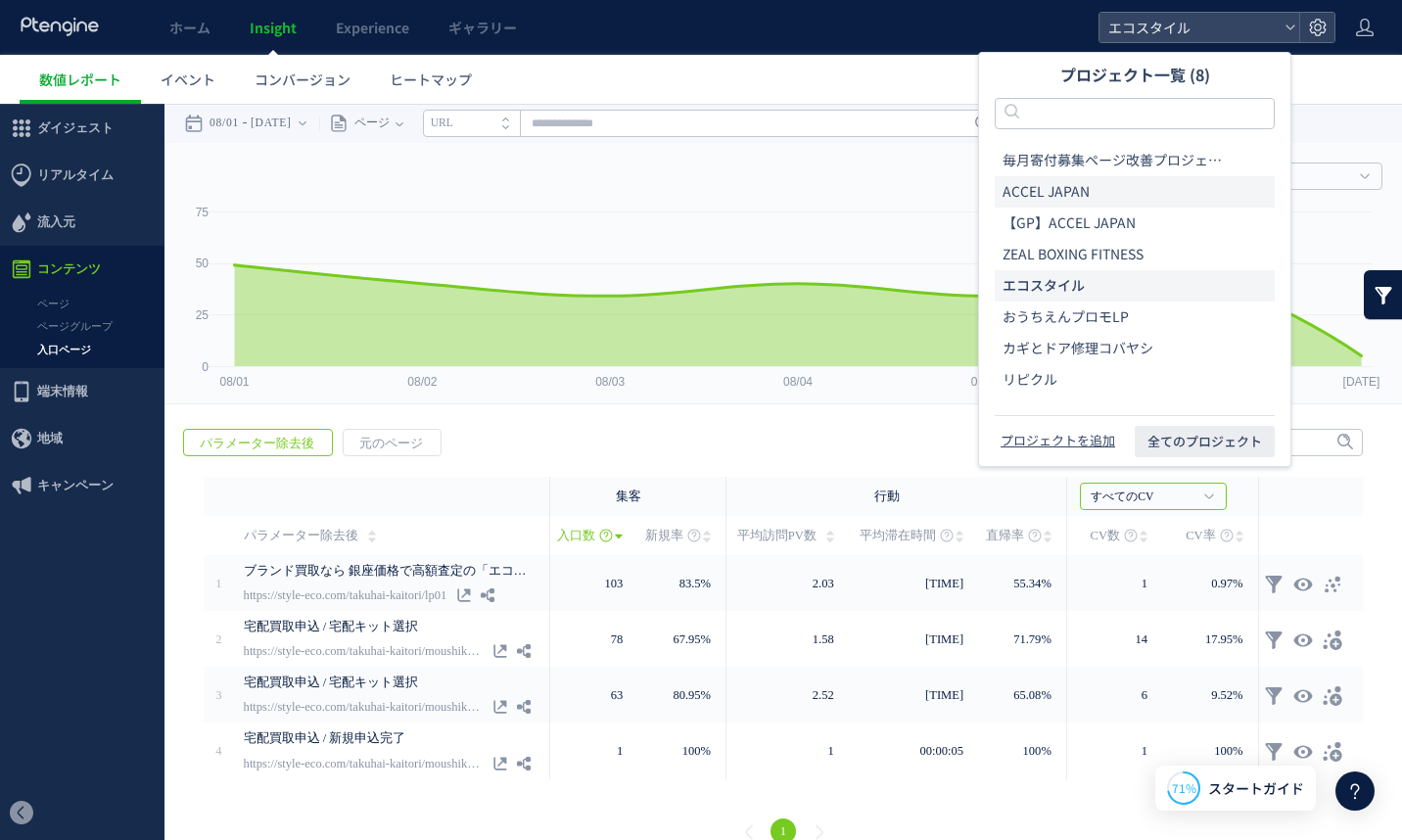 click on "ACCEL JAPAN" at bounding box center [1046, 192] 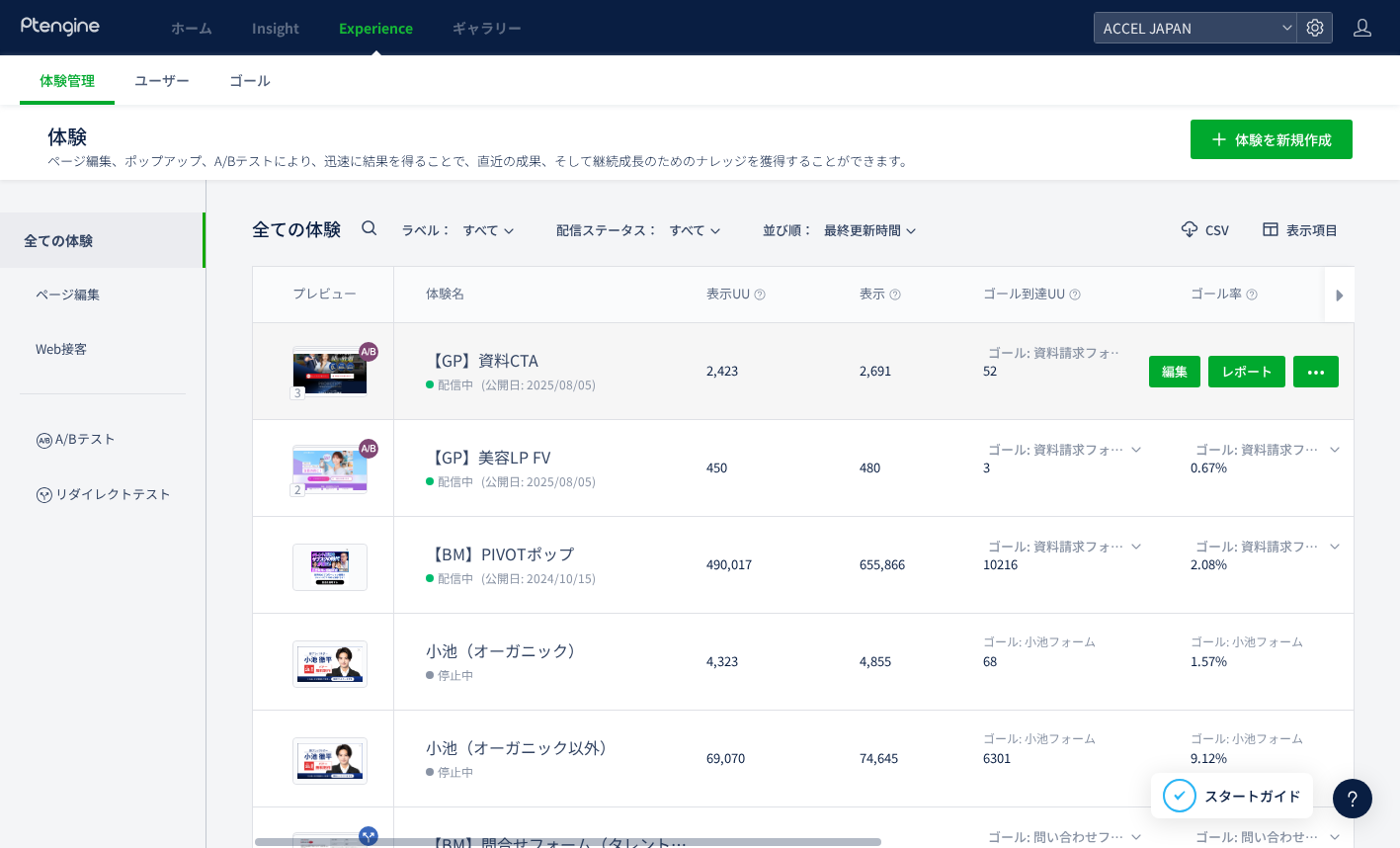 click on "【GP】資料CTA 配信中 (公開日: [DATE])" 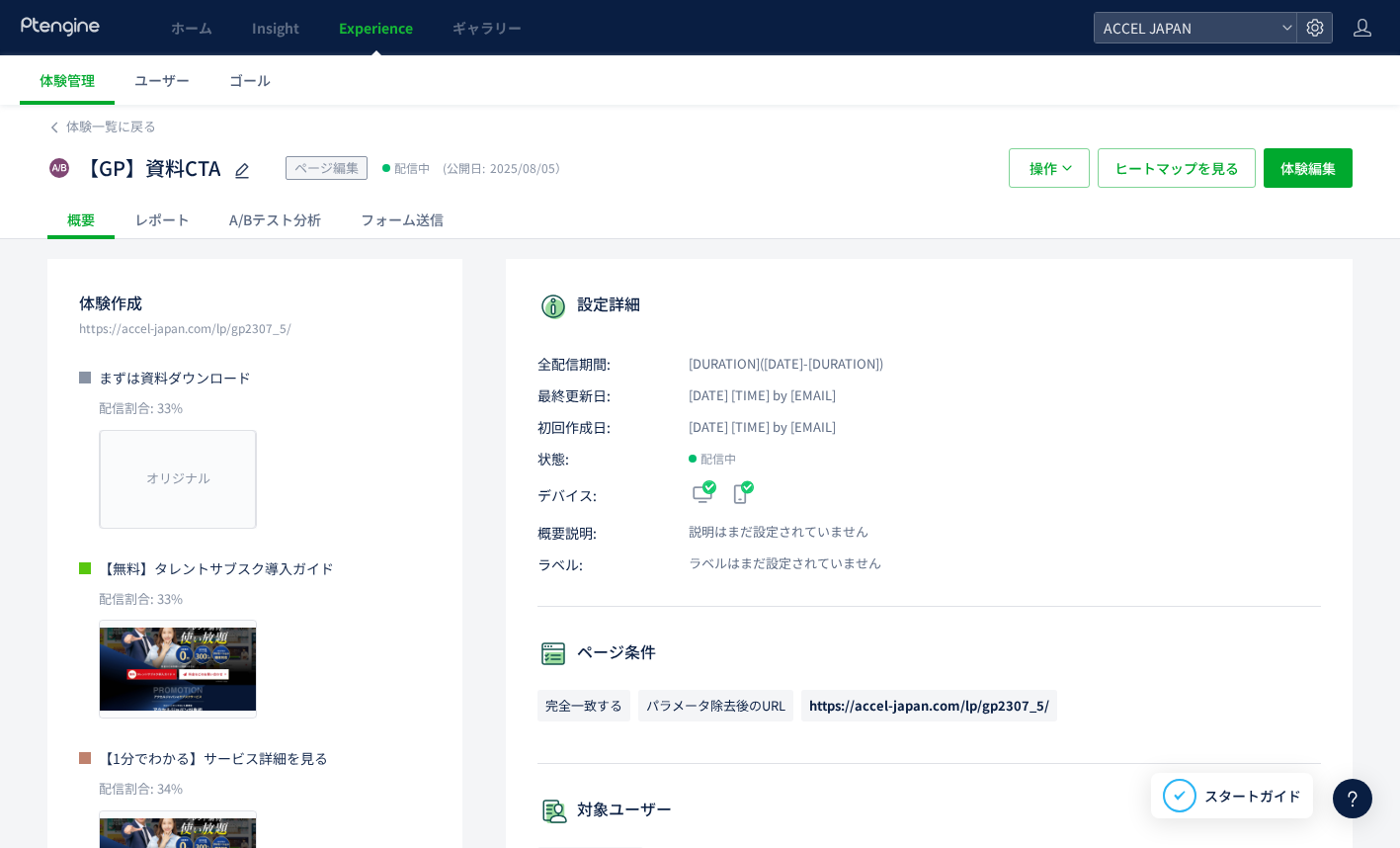 click on "A/Bテスト分析" 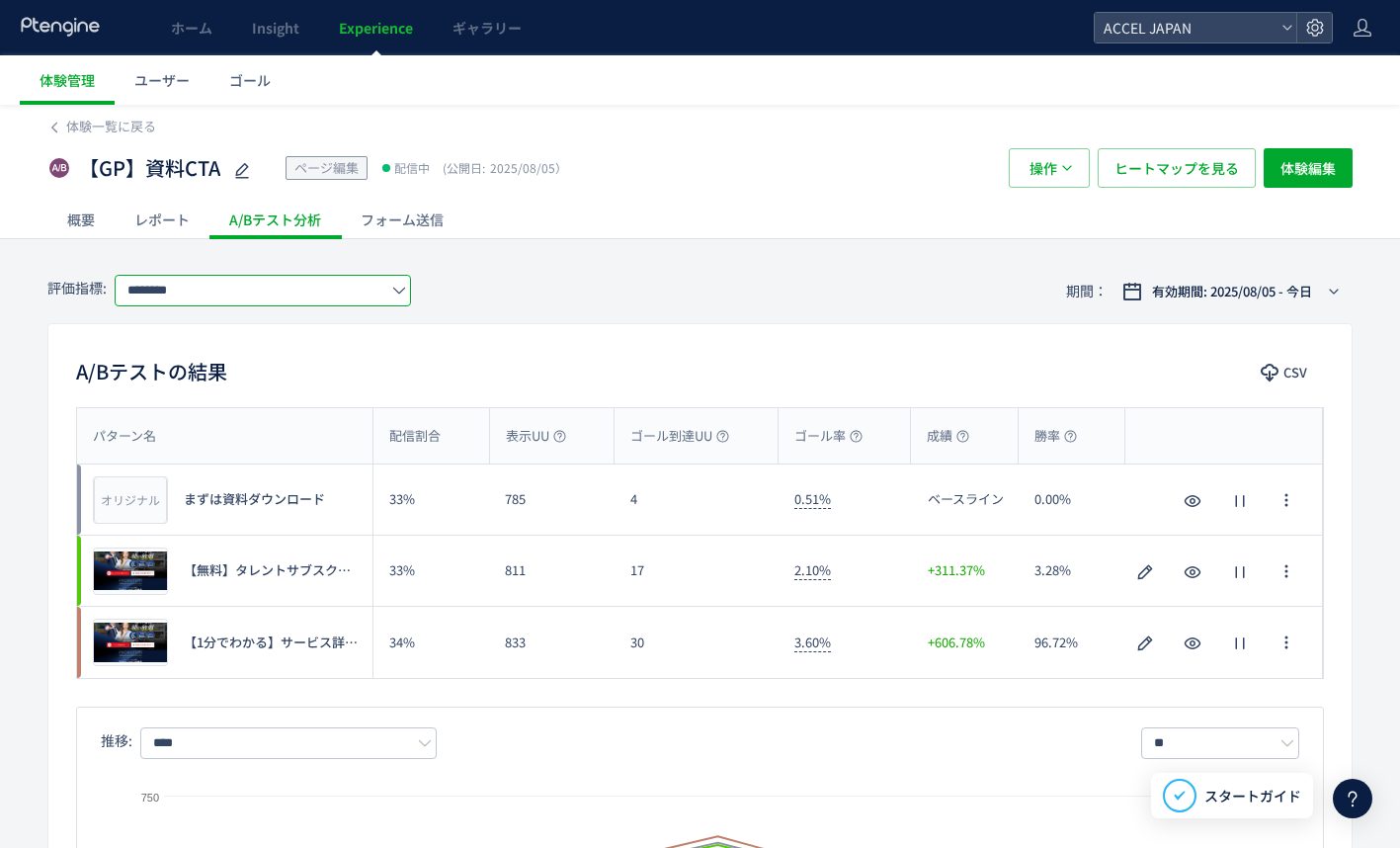 click on "********" 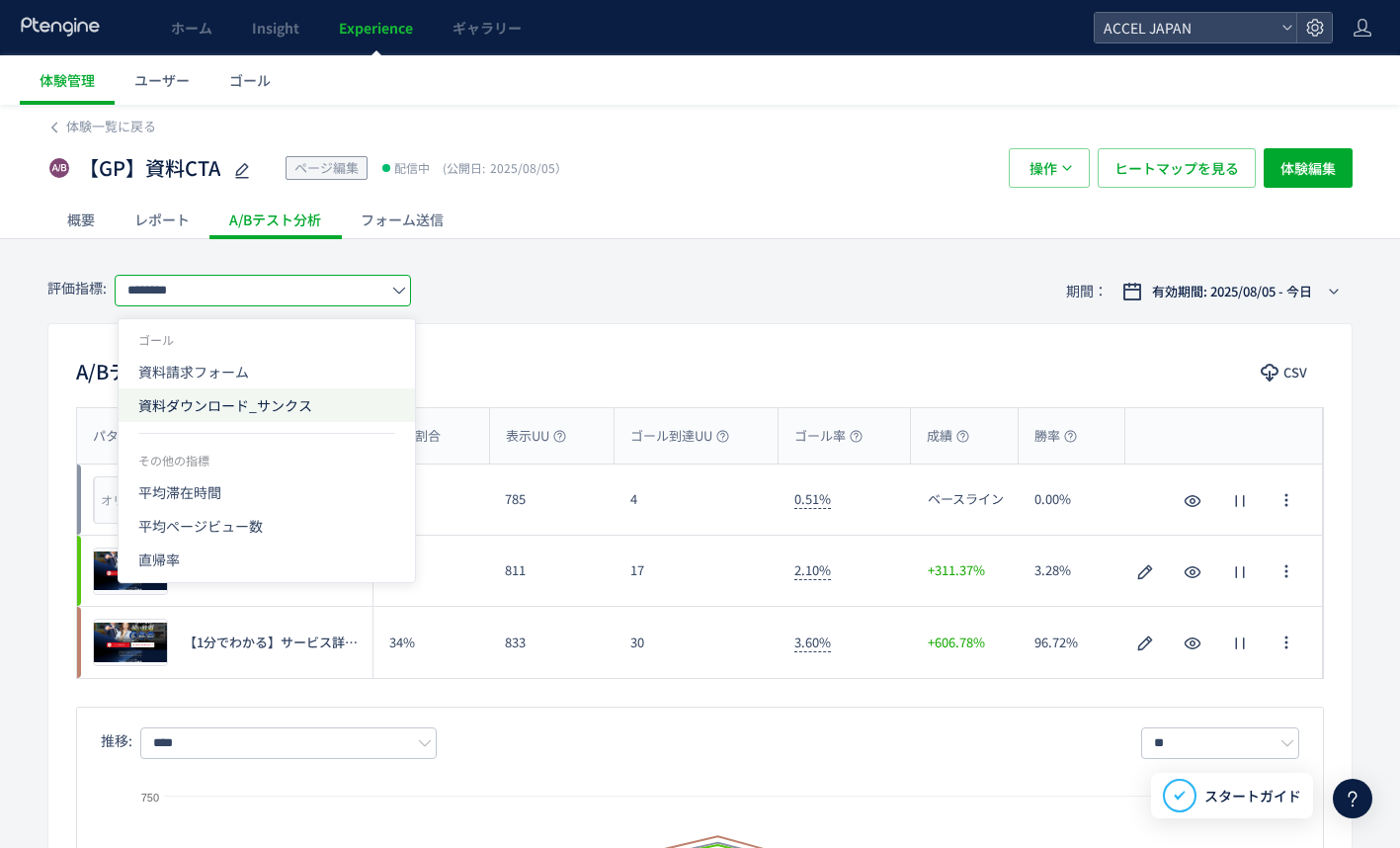 click on "資料ダウンロード_サンクス" 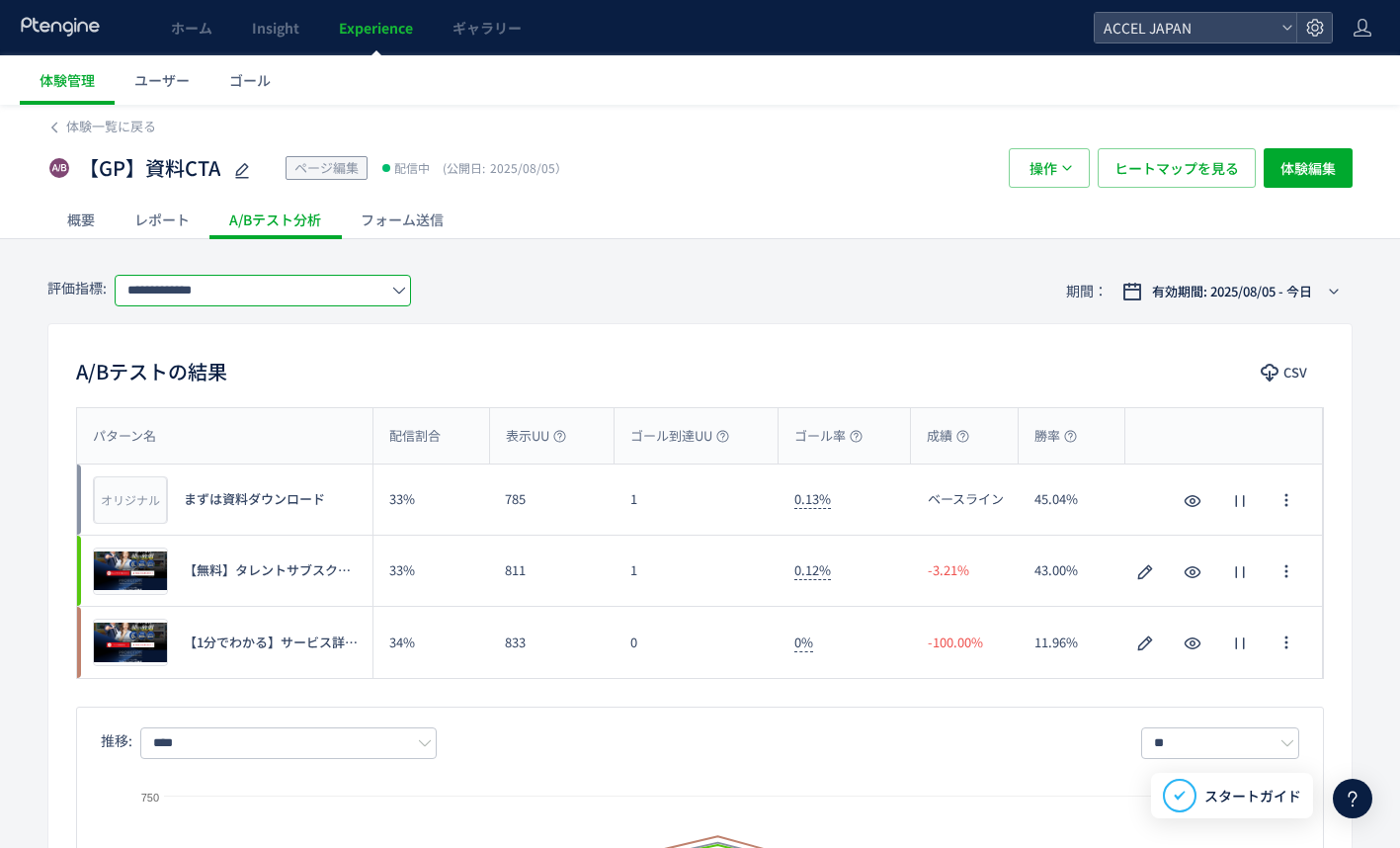 click on "**********" 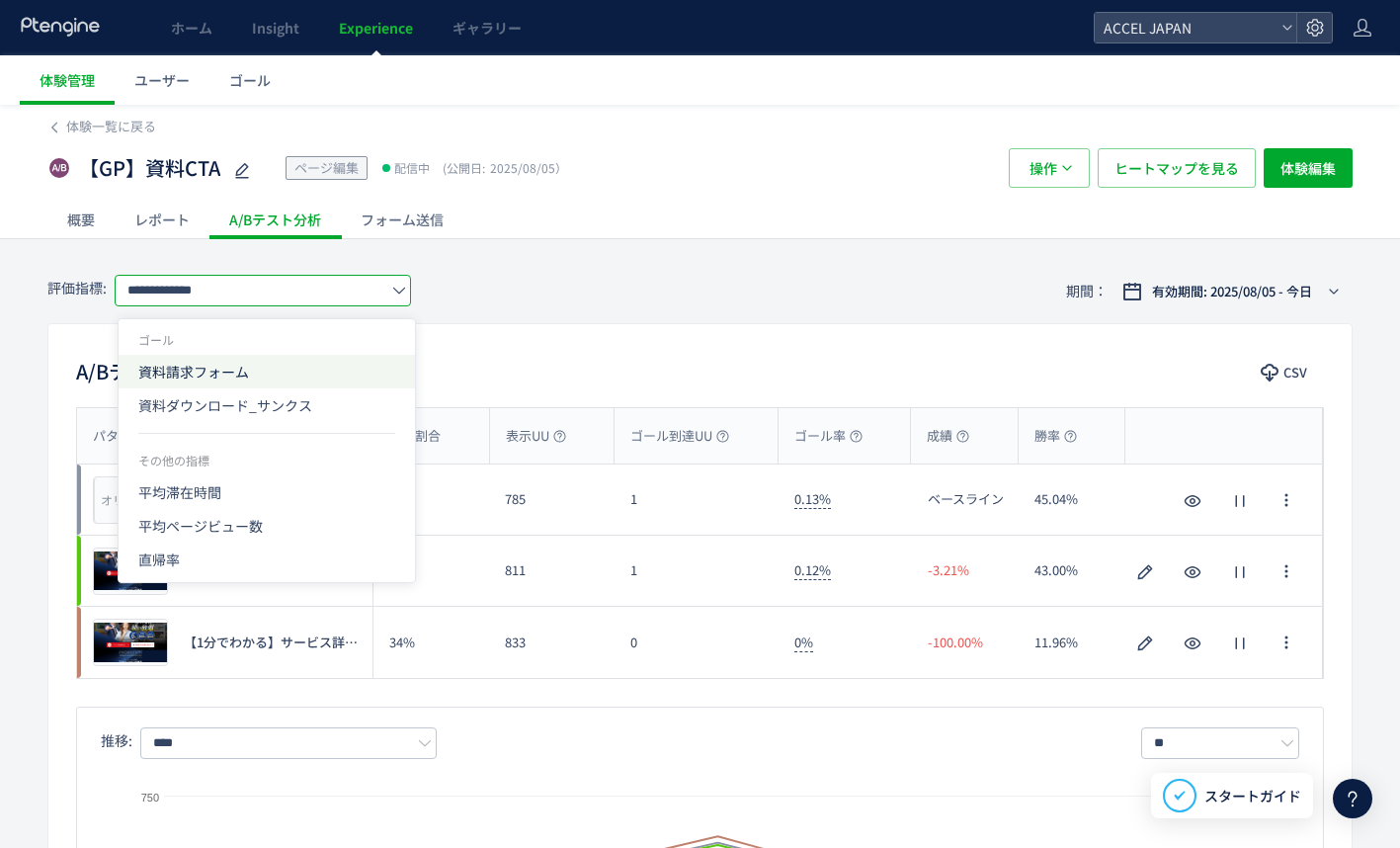 click on "資料請求フォーム" 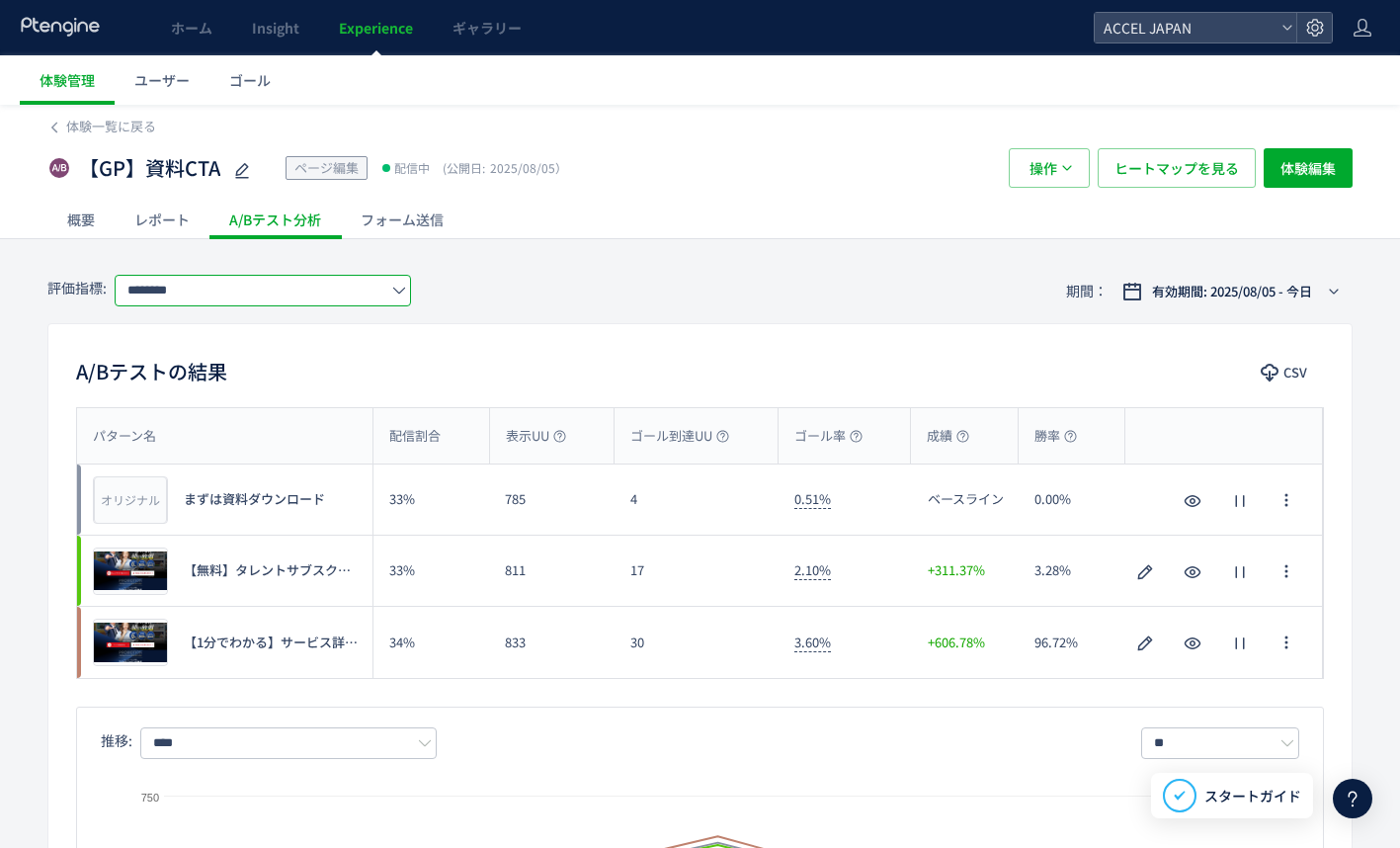 click on "********" 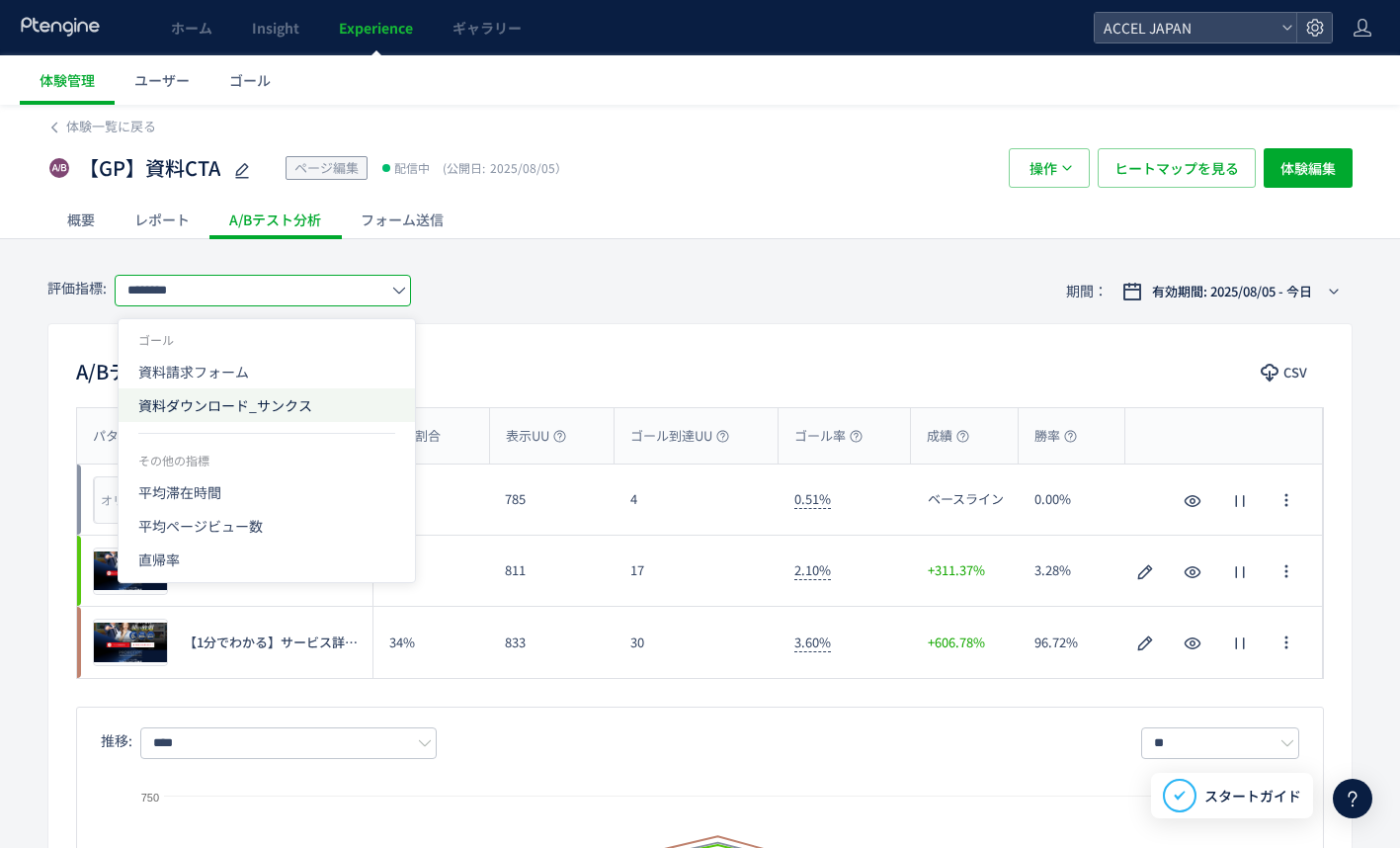 click on "資料ダウンロード_サンクス" 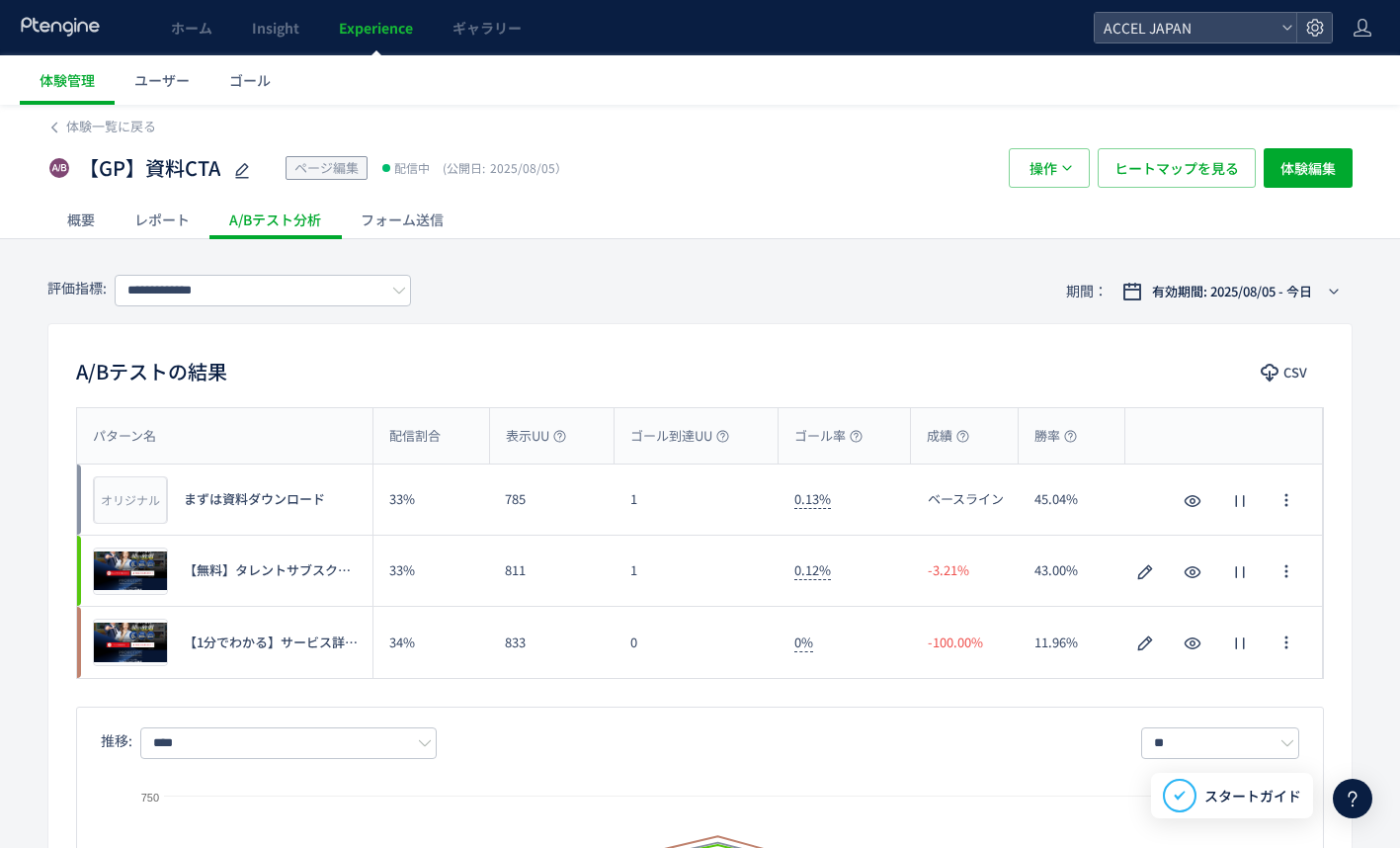 click on "**********" at bounding box center (229, 291) 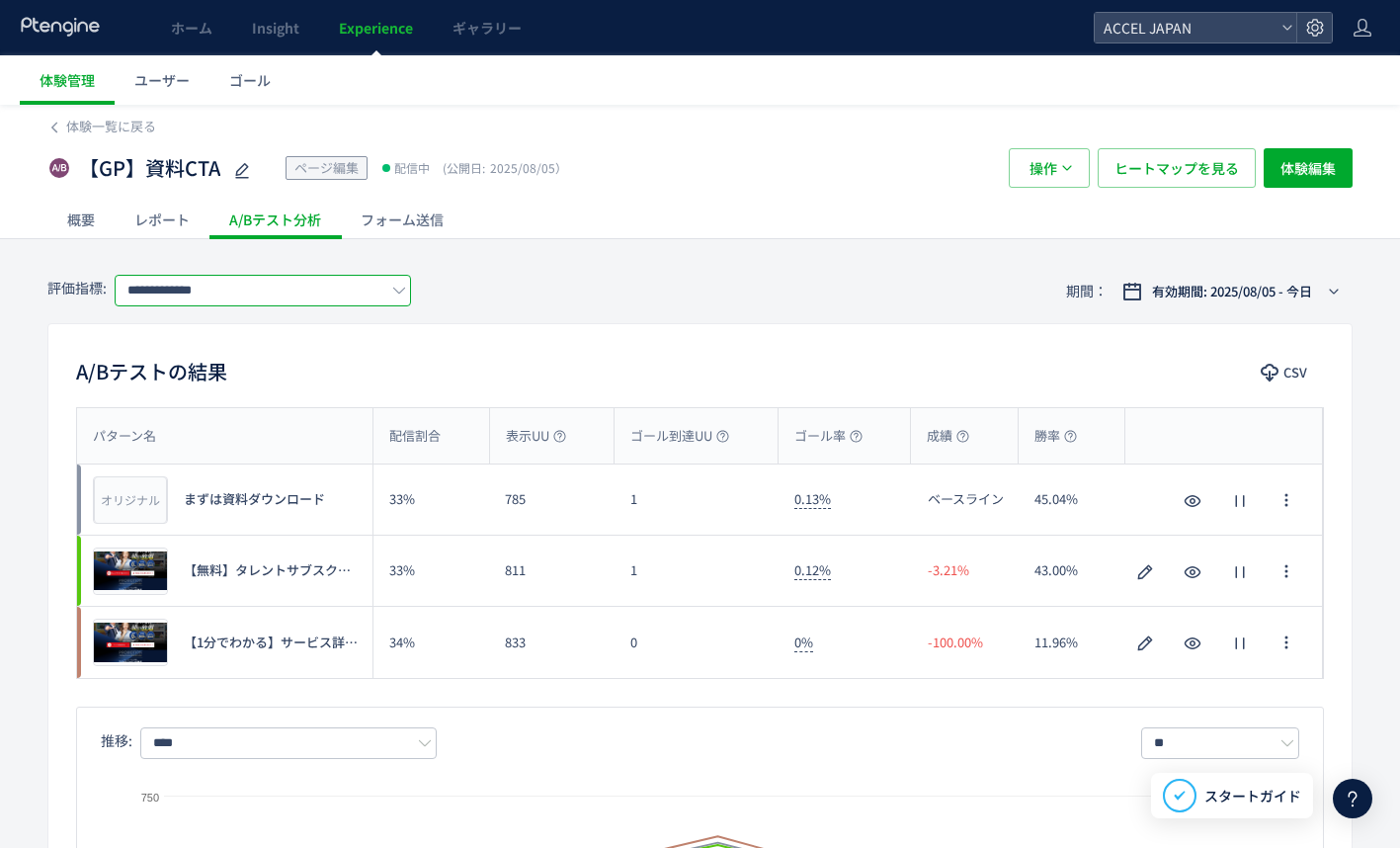 click on "**********" 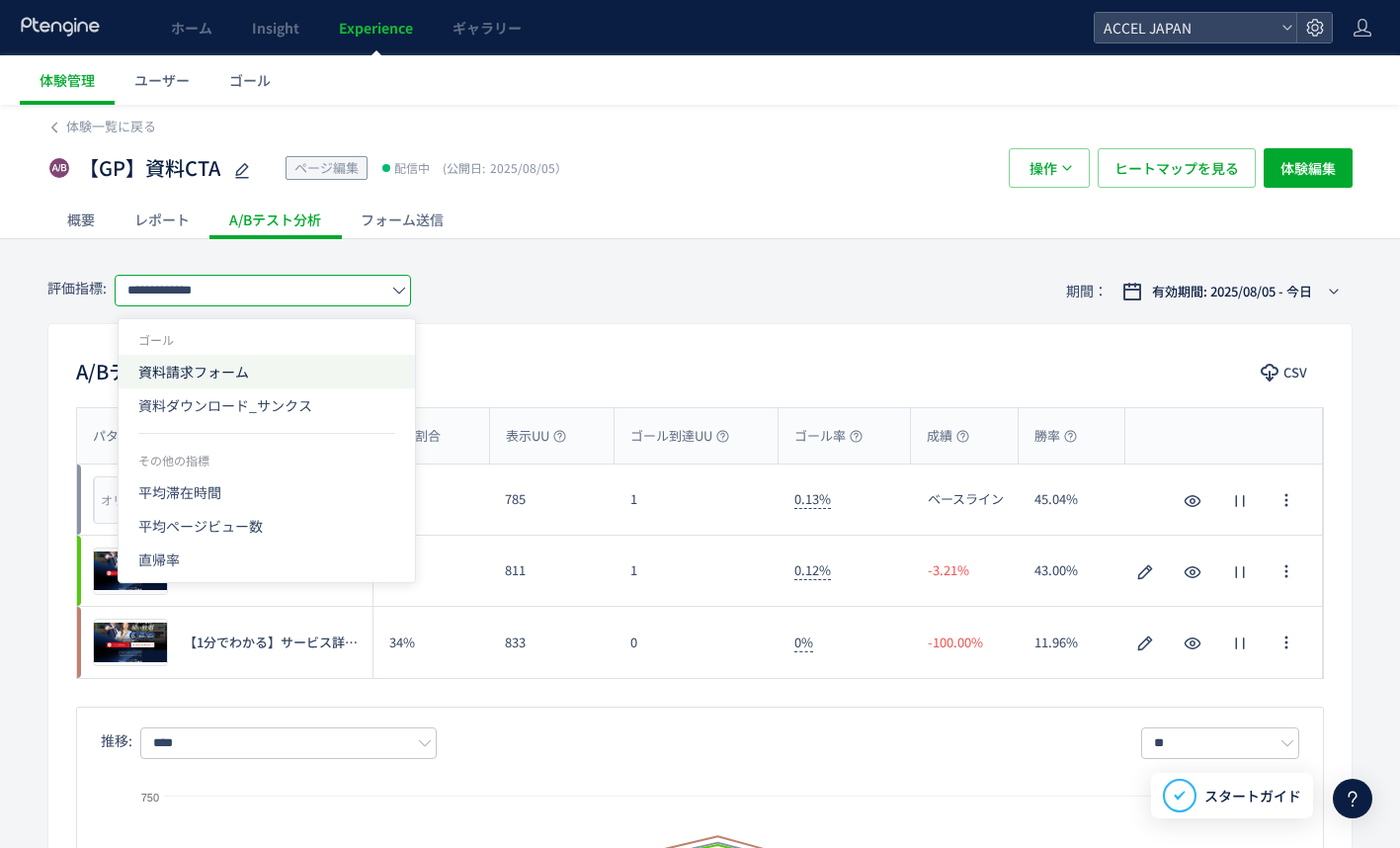 click on "資料請求フォーム" 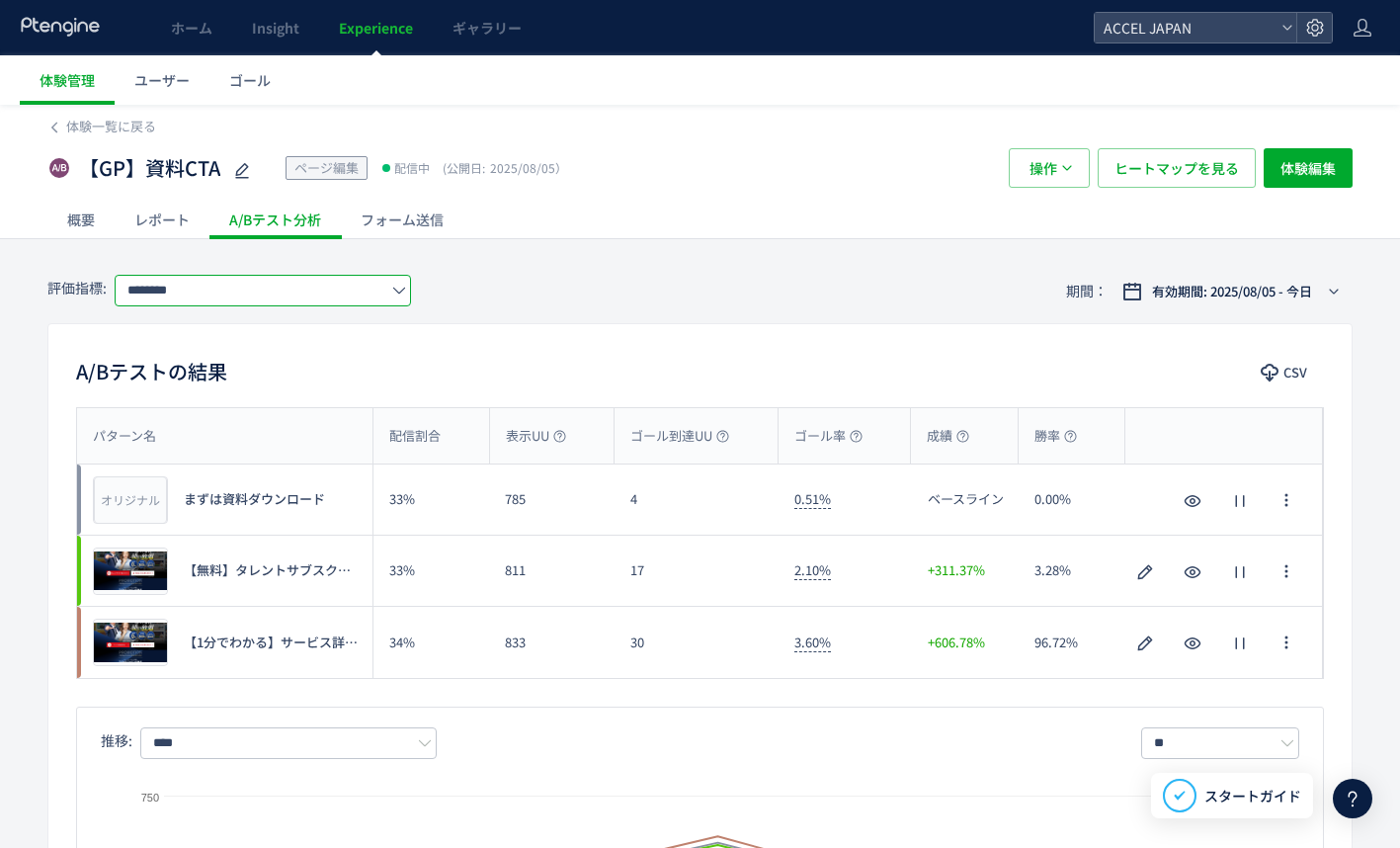 click on "********" 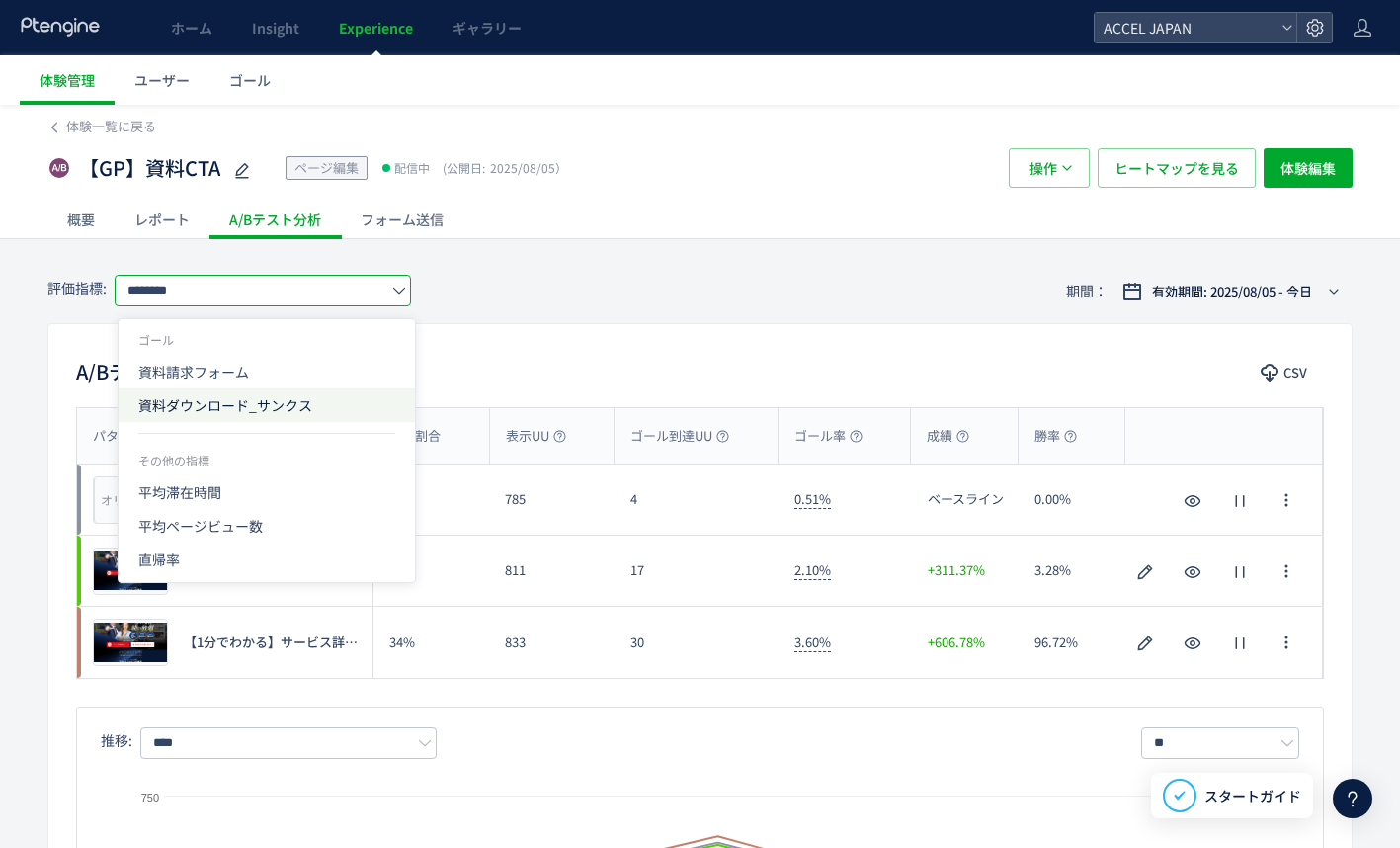click on "資料ダウンロード_サンクス" 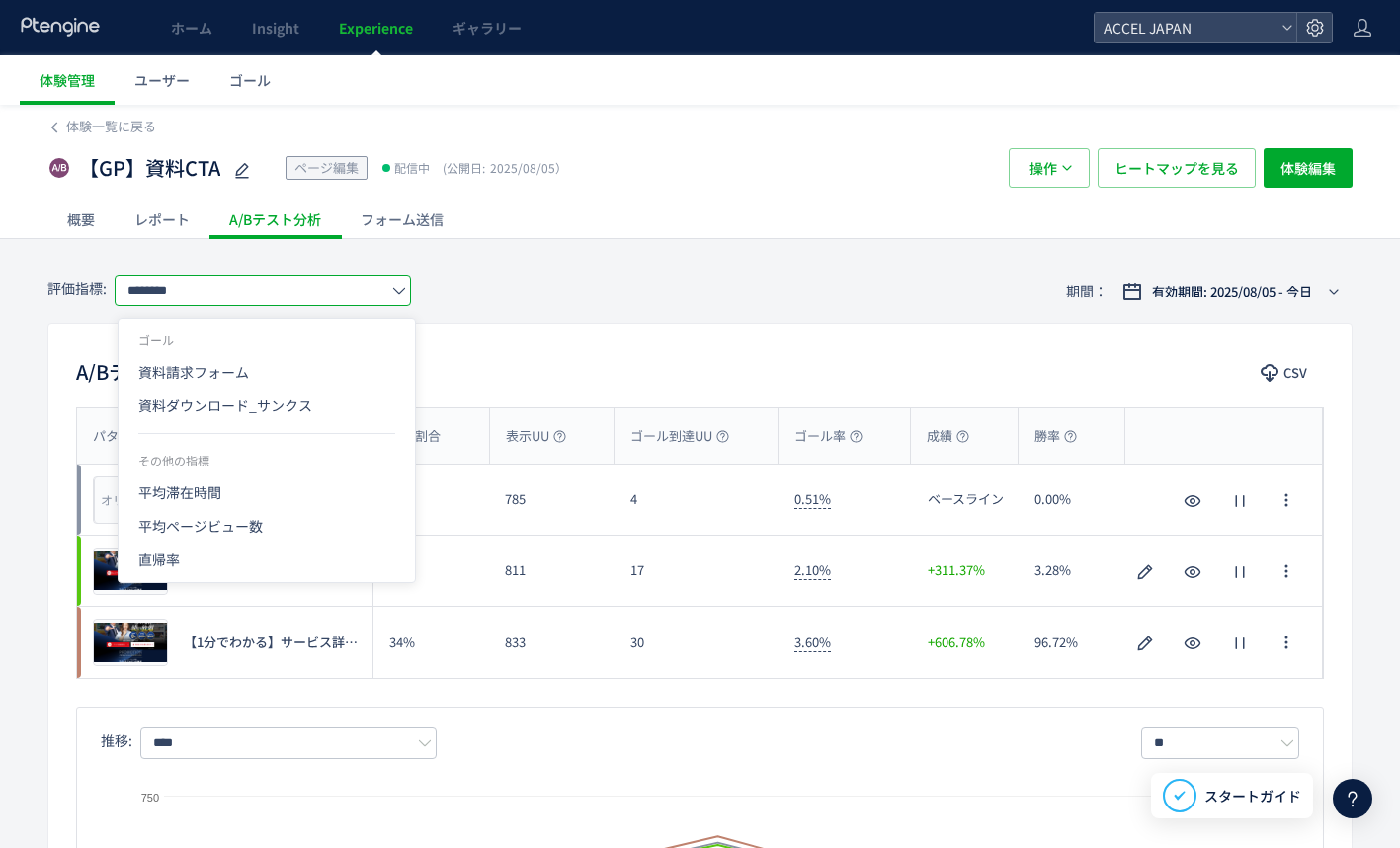 type on "**********" 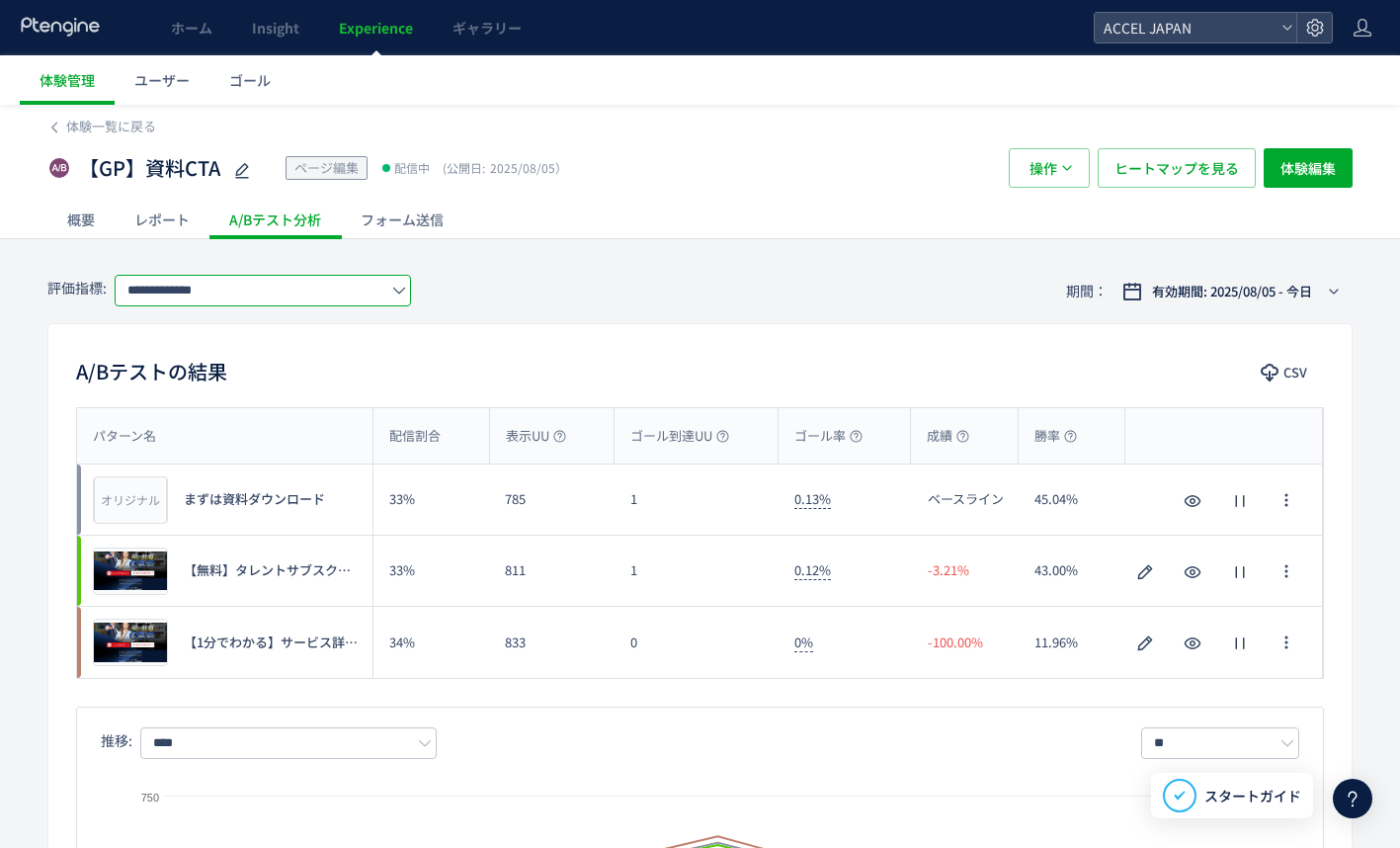 click on "Experience" at bounding box center [375, 28] 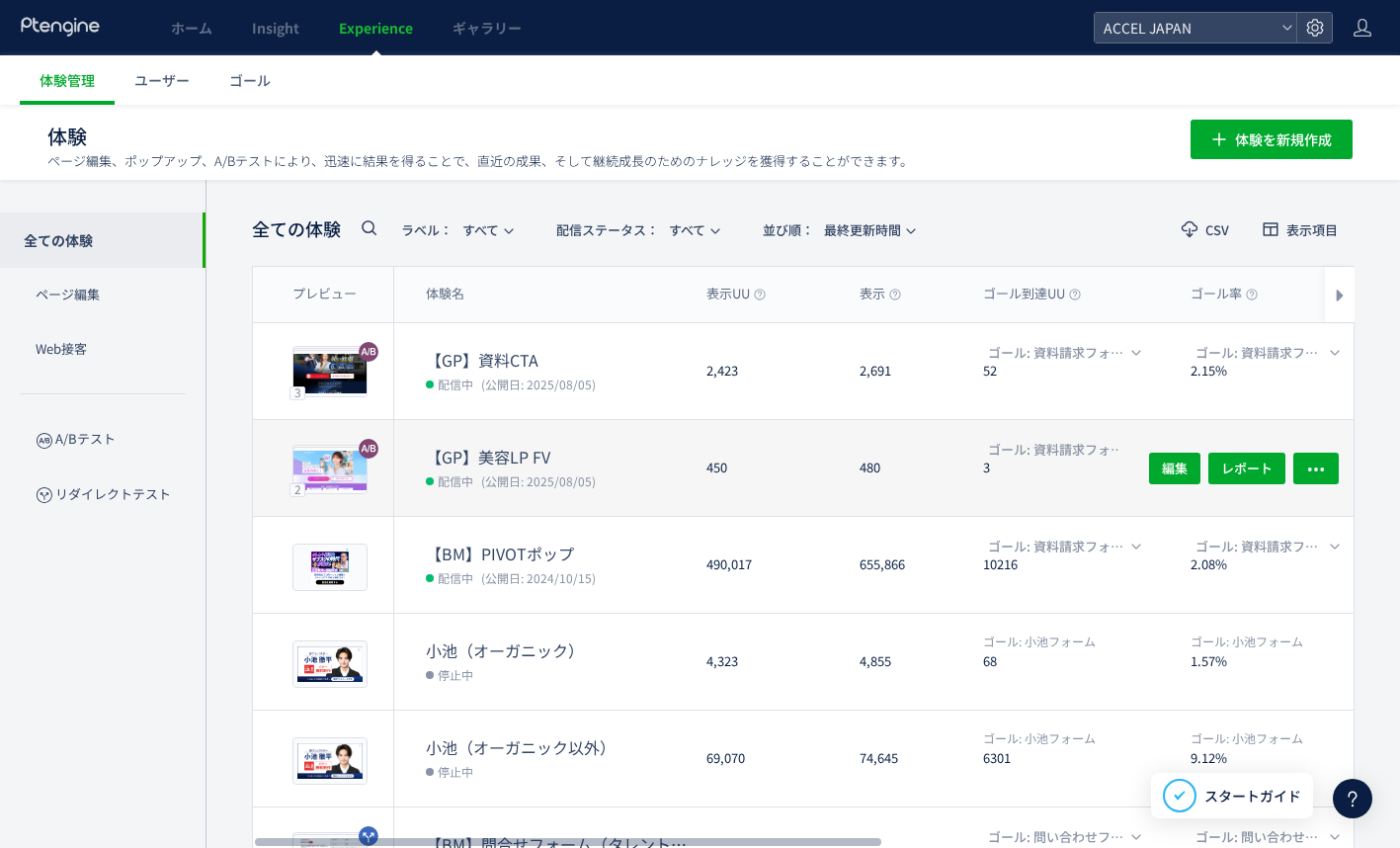 click on "配信中" at bounding box center [453, 480] 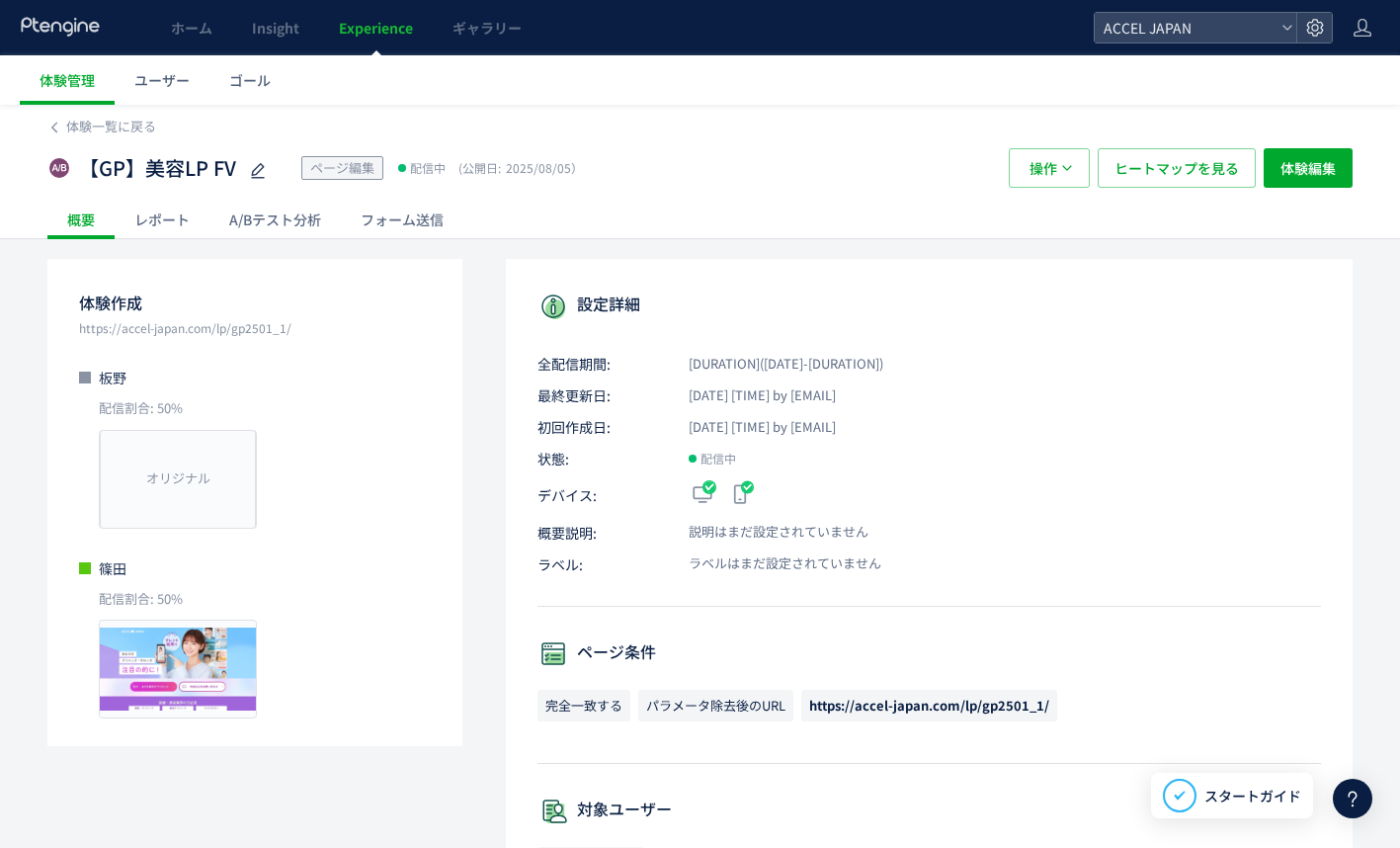 click on "A/Bテスト分析" 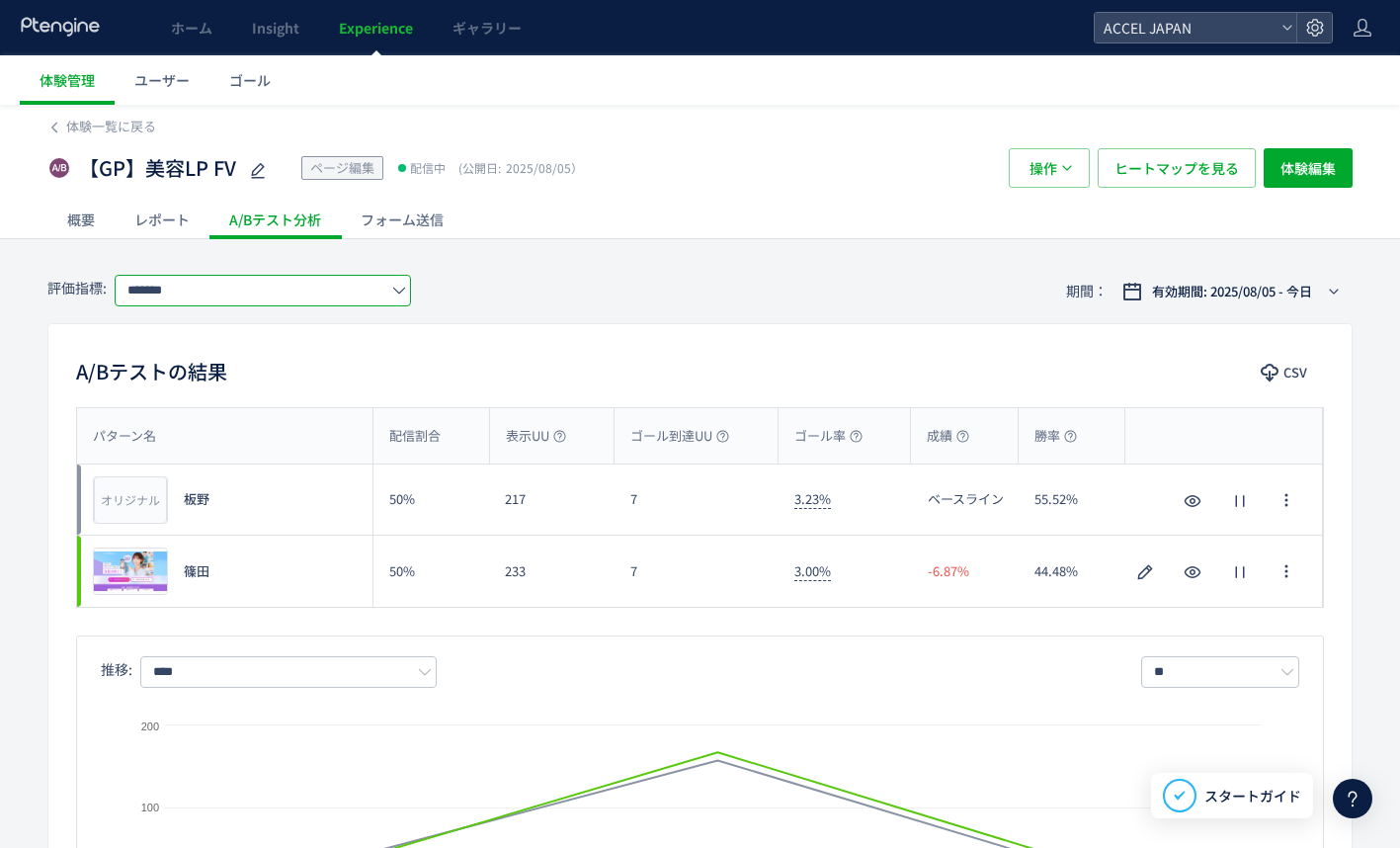 click on "*******" 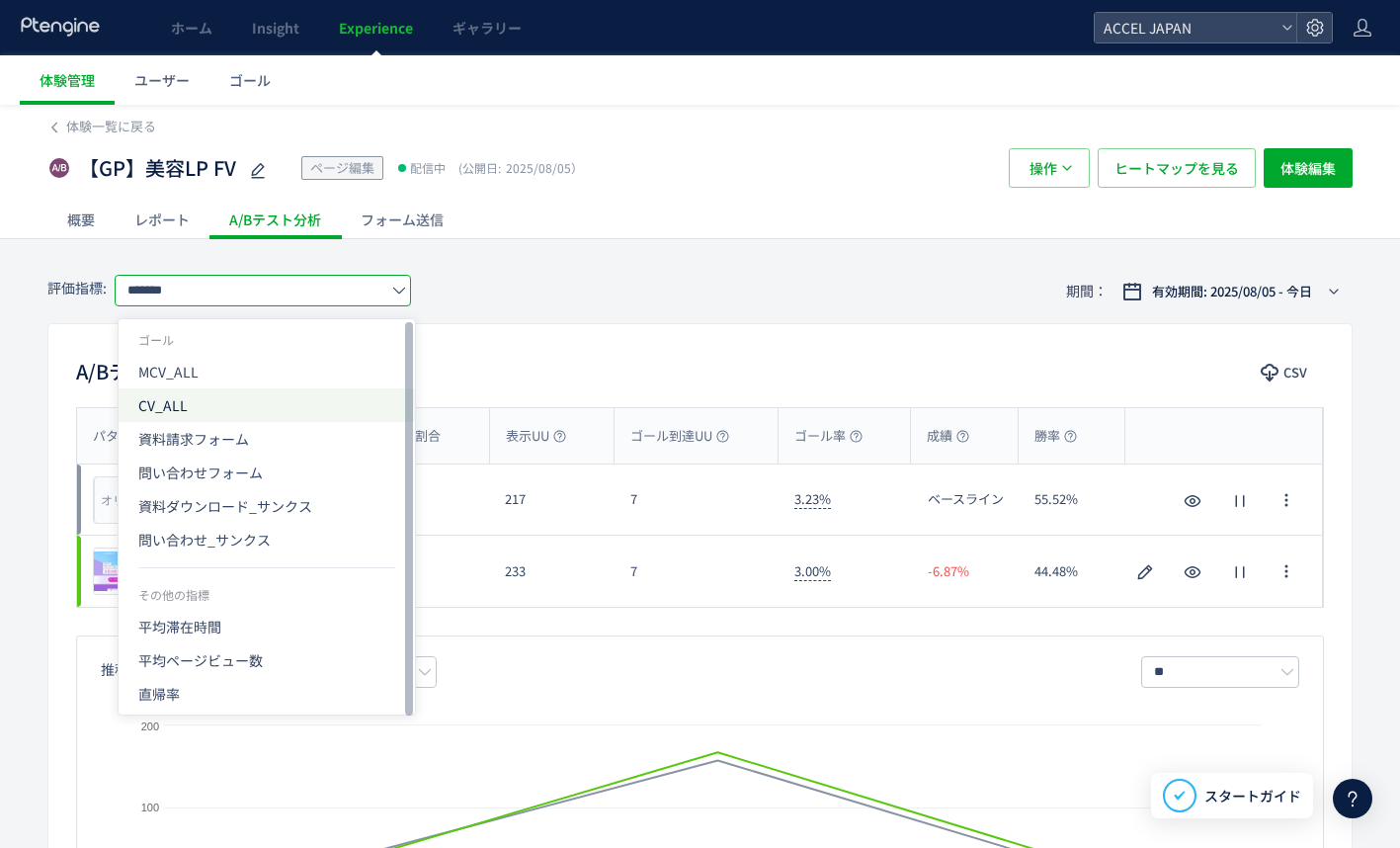 click on "CV_ALL" 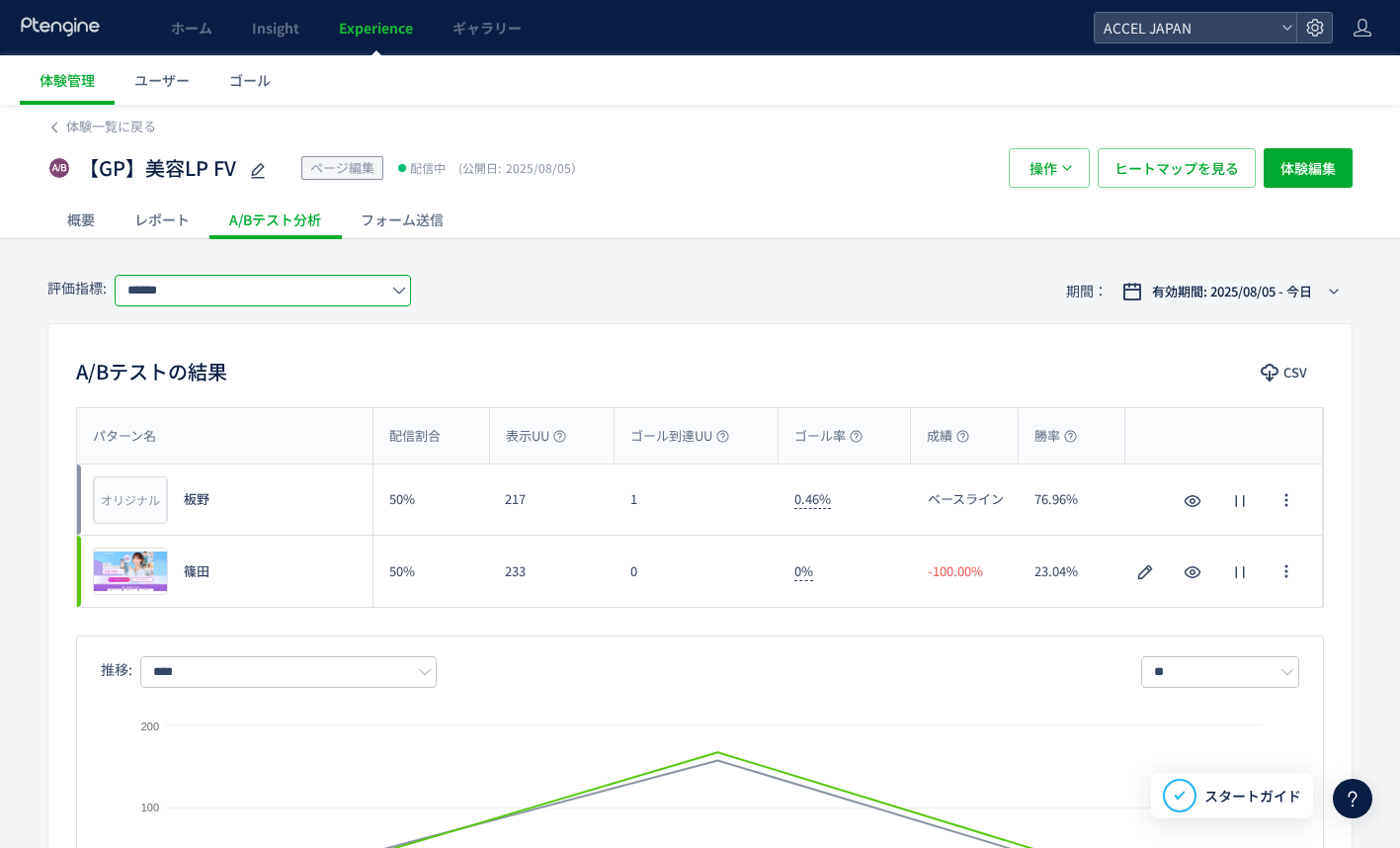 click on "******" 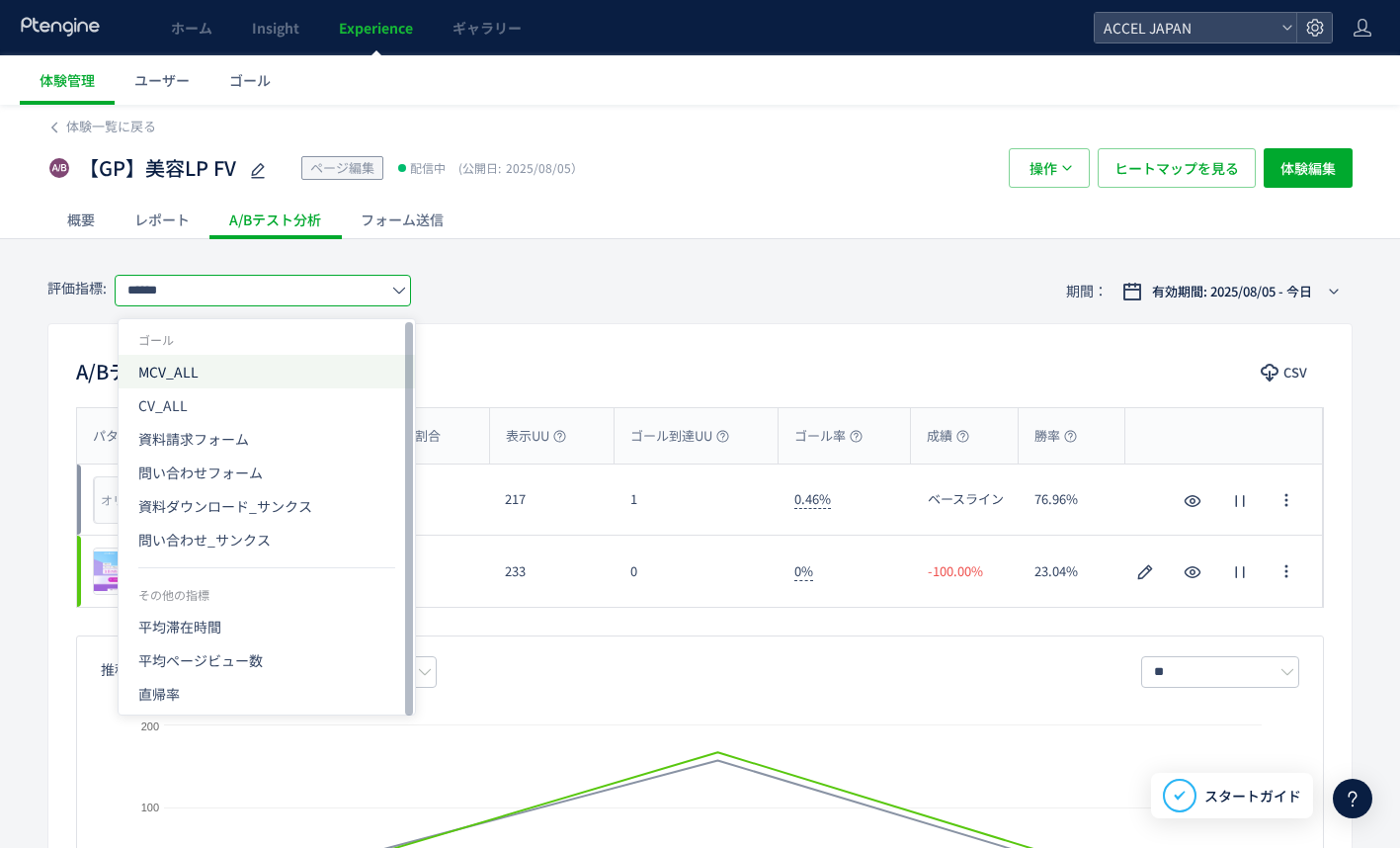 click on "MCV_ALL" 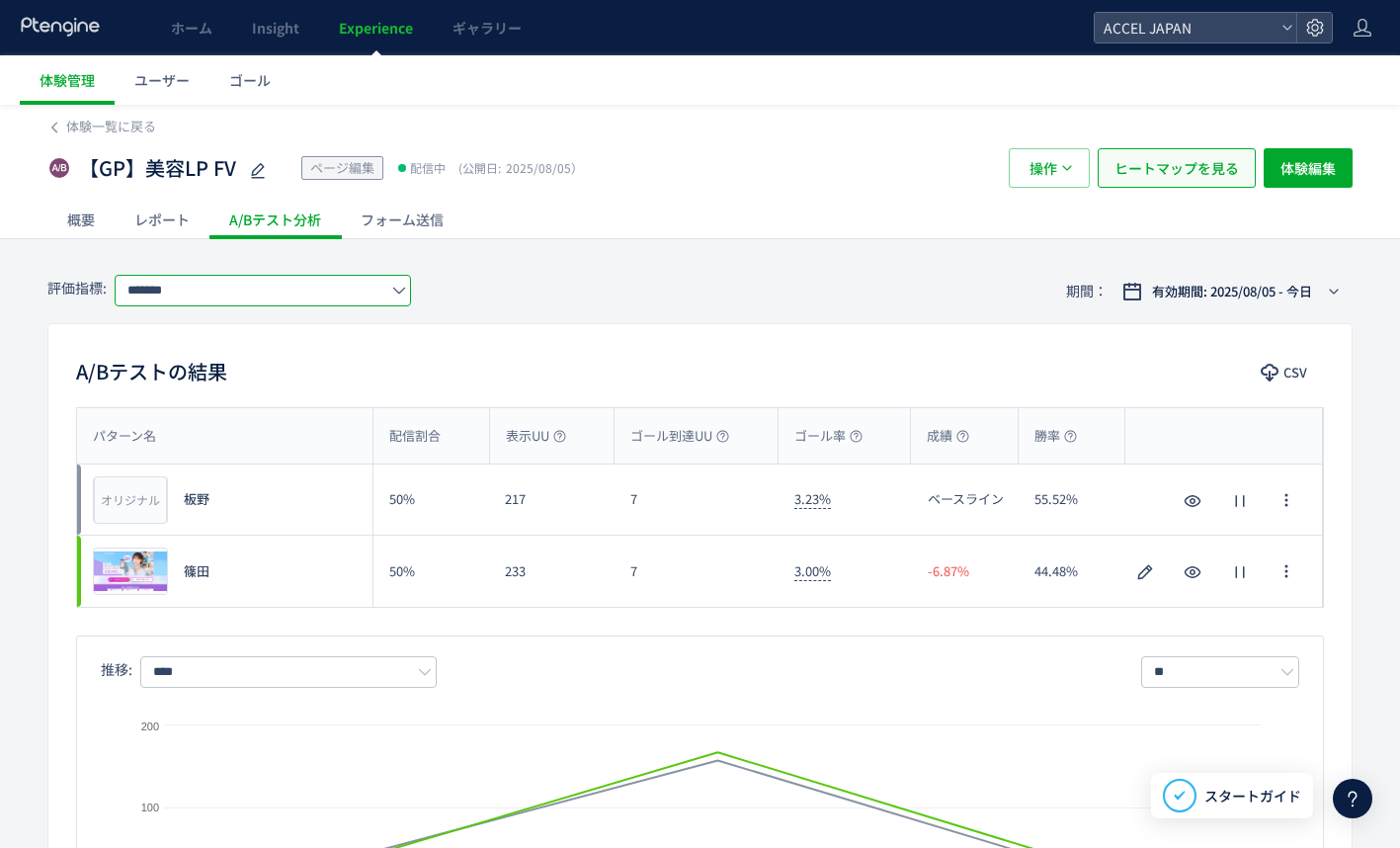 click on "ヒートマップを見る" at bounding box center (1177, 168) 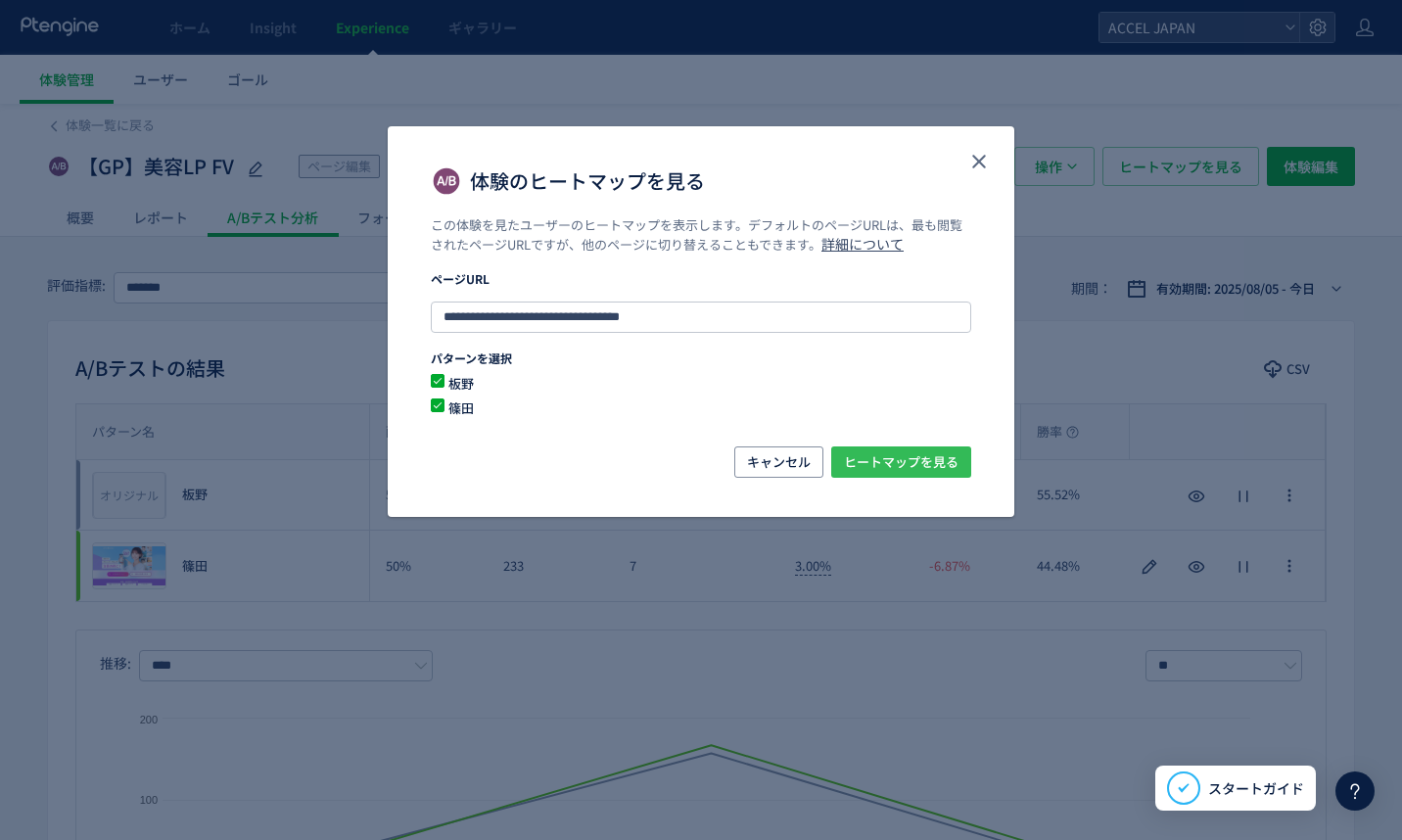 click on "ヒートマップを見る" at bounding box center [901, 462] 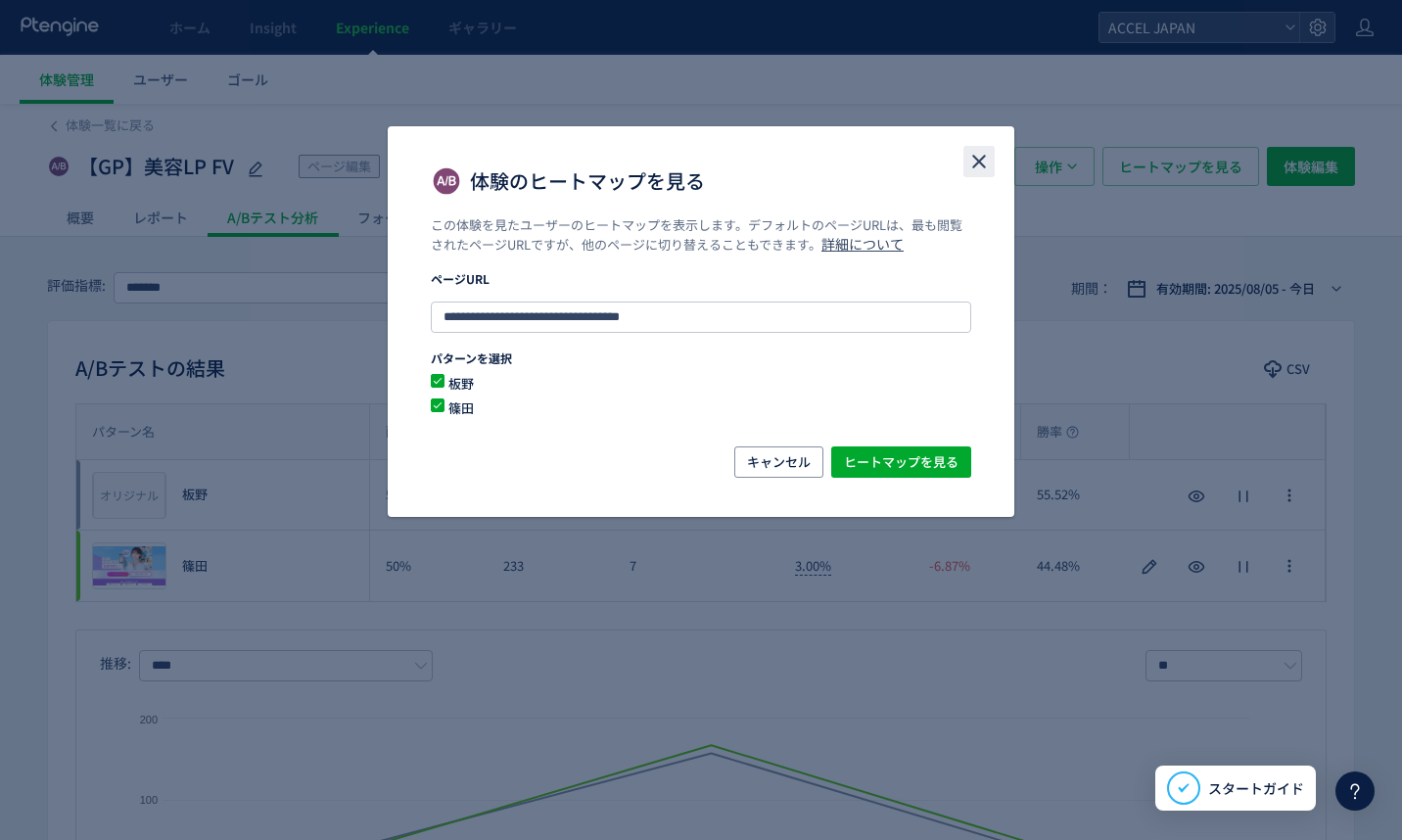 click 